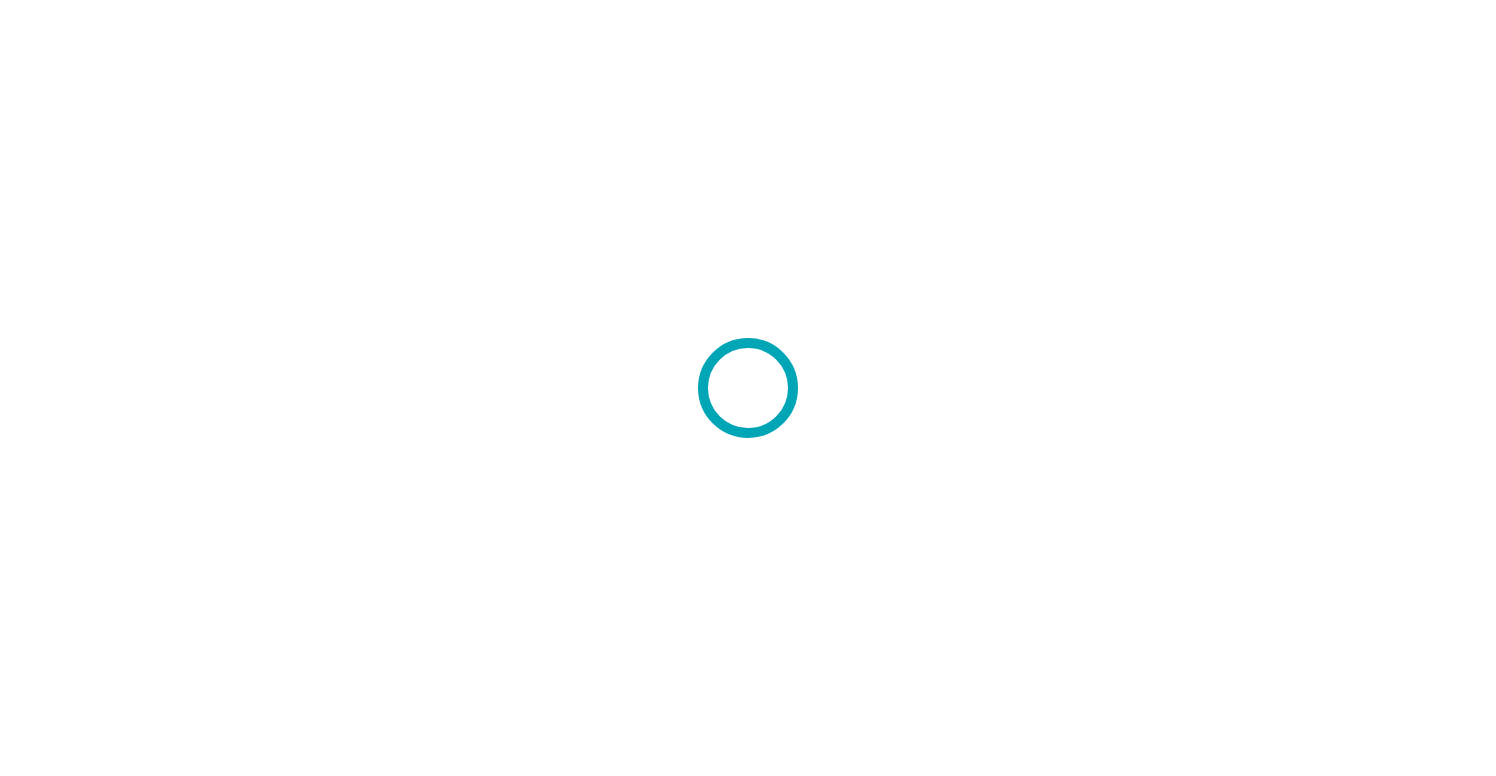 scroll, scrollTop: 0, scrollLeft: 0, axis: both 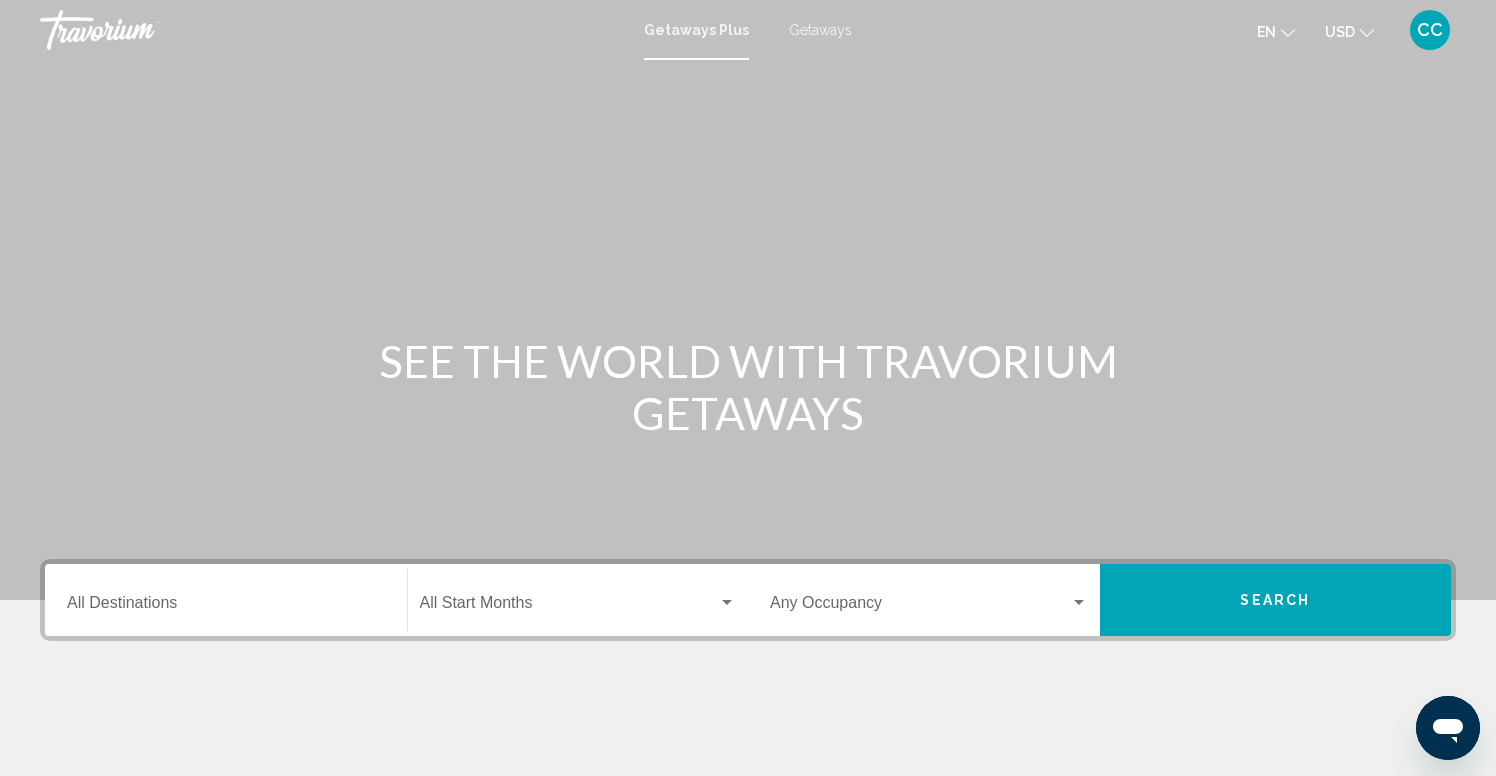 click on "Destination All Destinations" at bounding box center [226, 600] 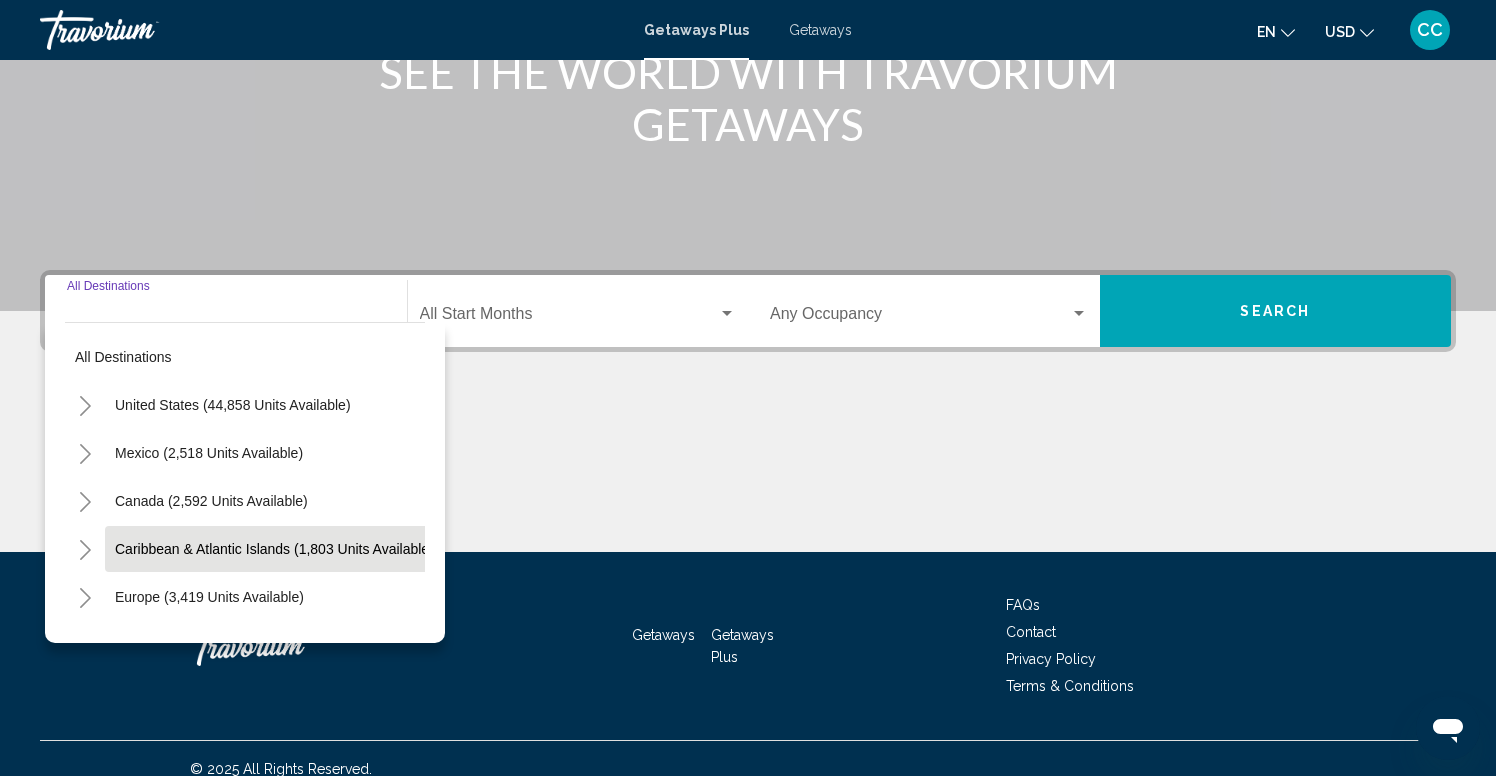 scroll, scrollTop: 310, scrollLeft: 0, axis: vertical 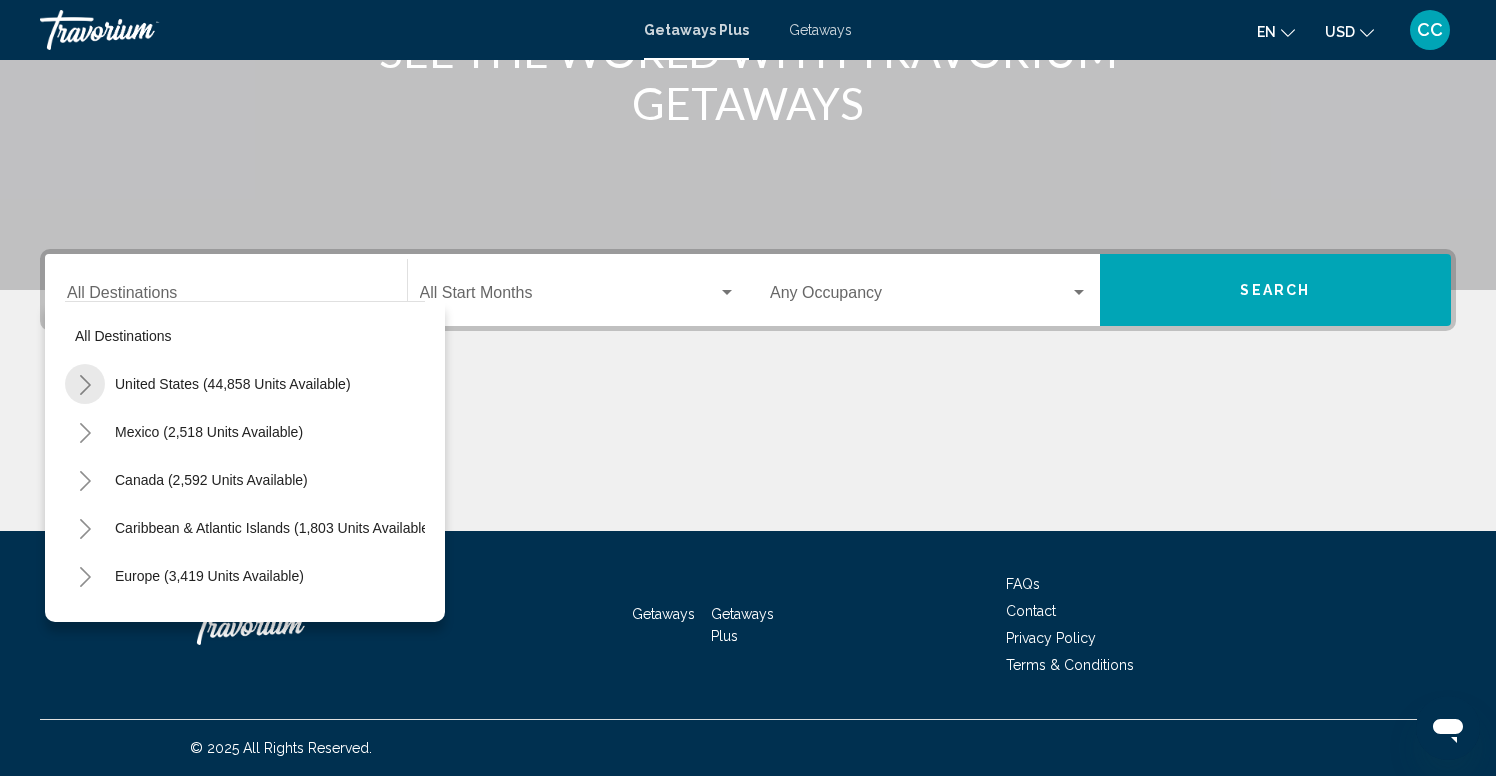 click 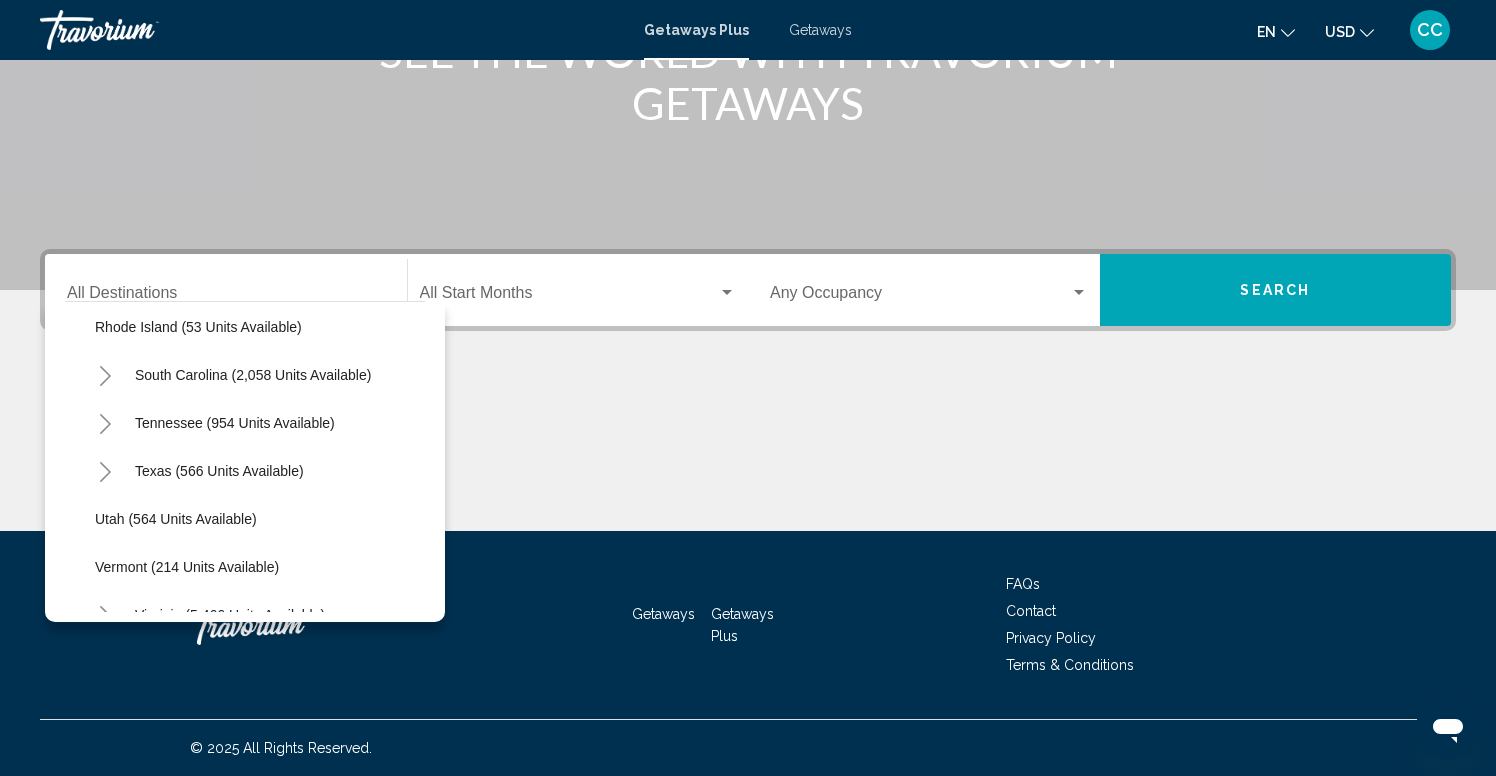 scroll, scrollTop: 1587, scrollLeft: 0, axis: vertical 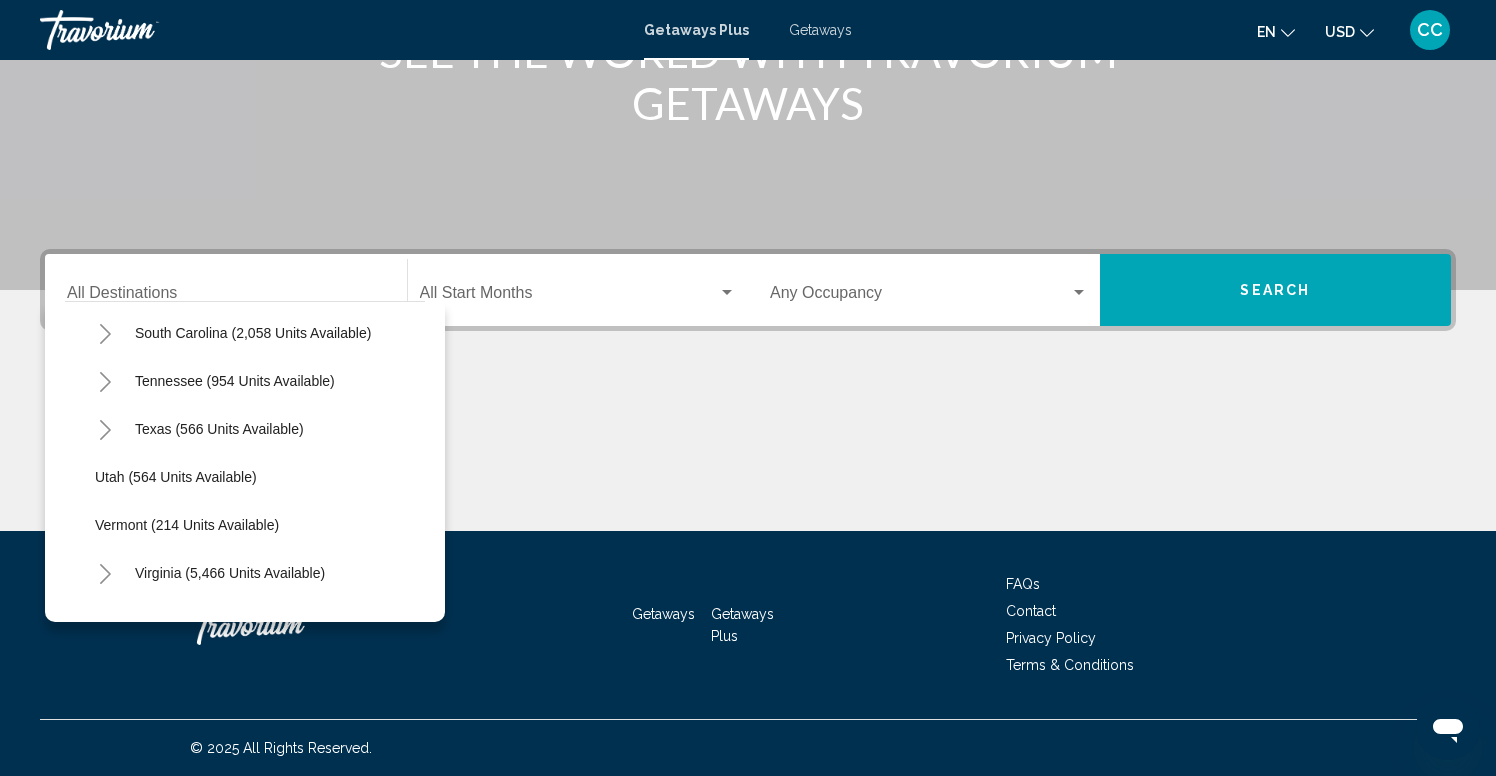 click 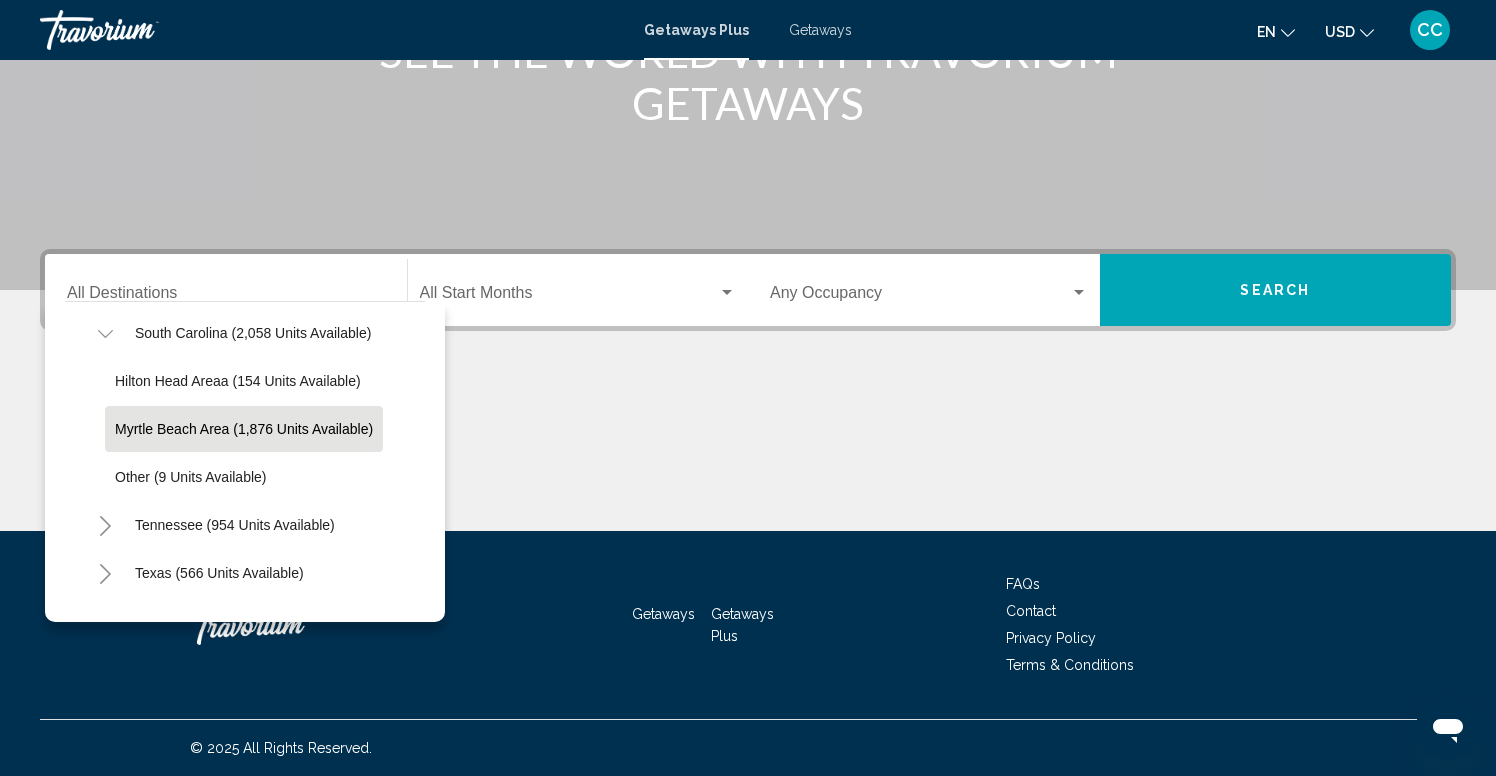 click on "Myrtle Beach Area (1,876 units available)" 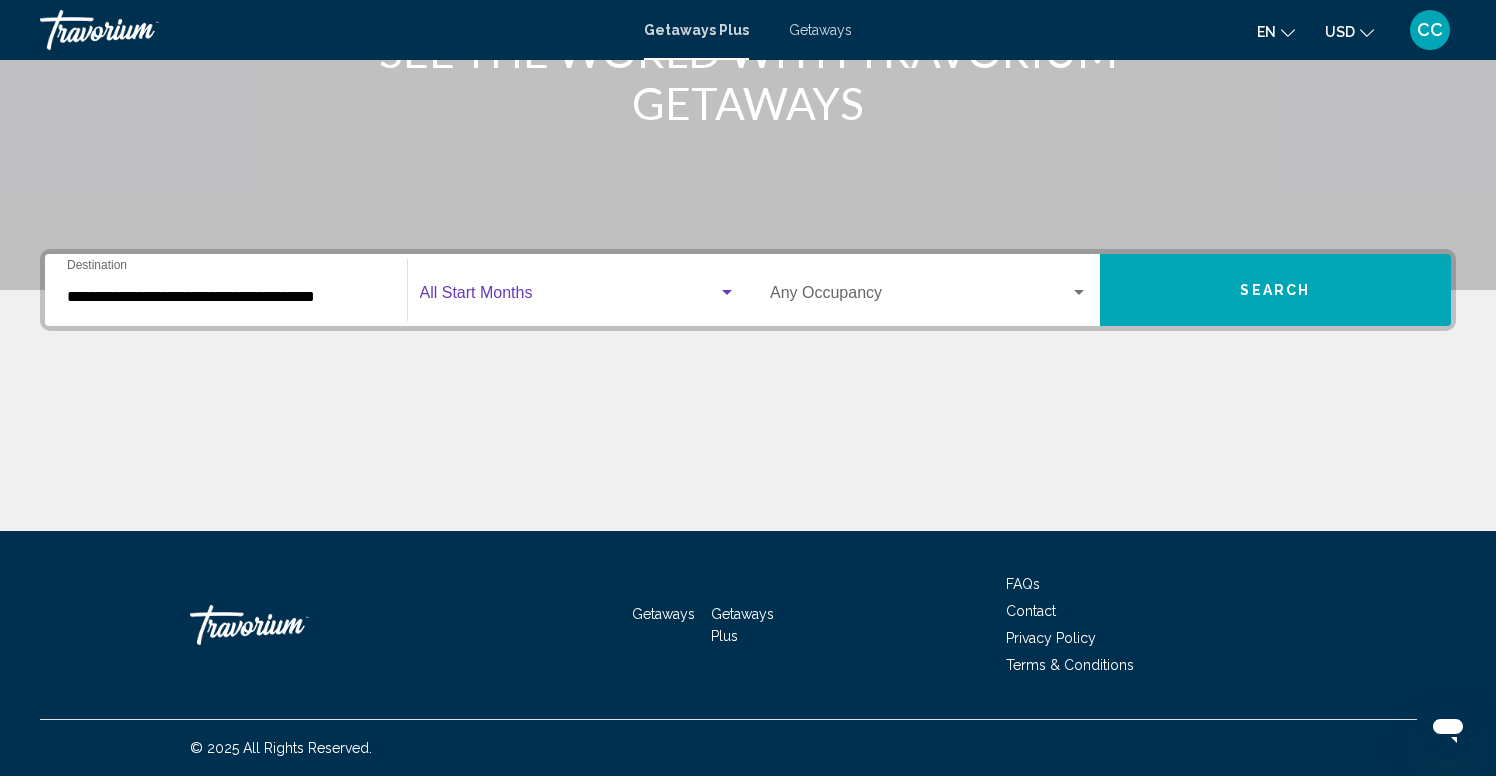 click at bounding box center [569, 297] 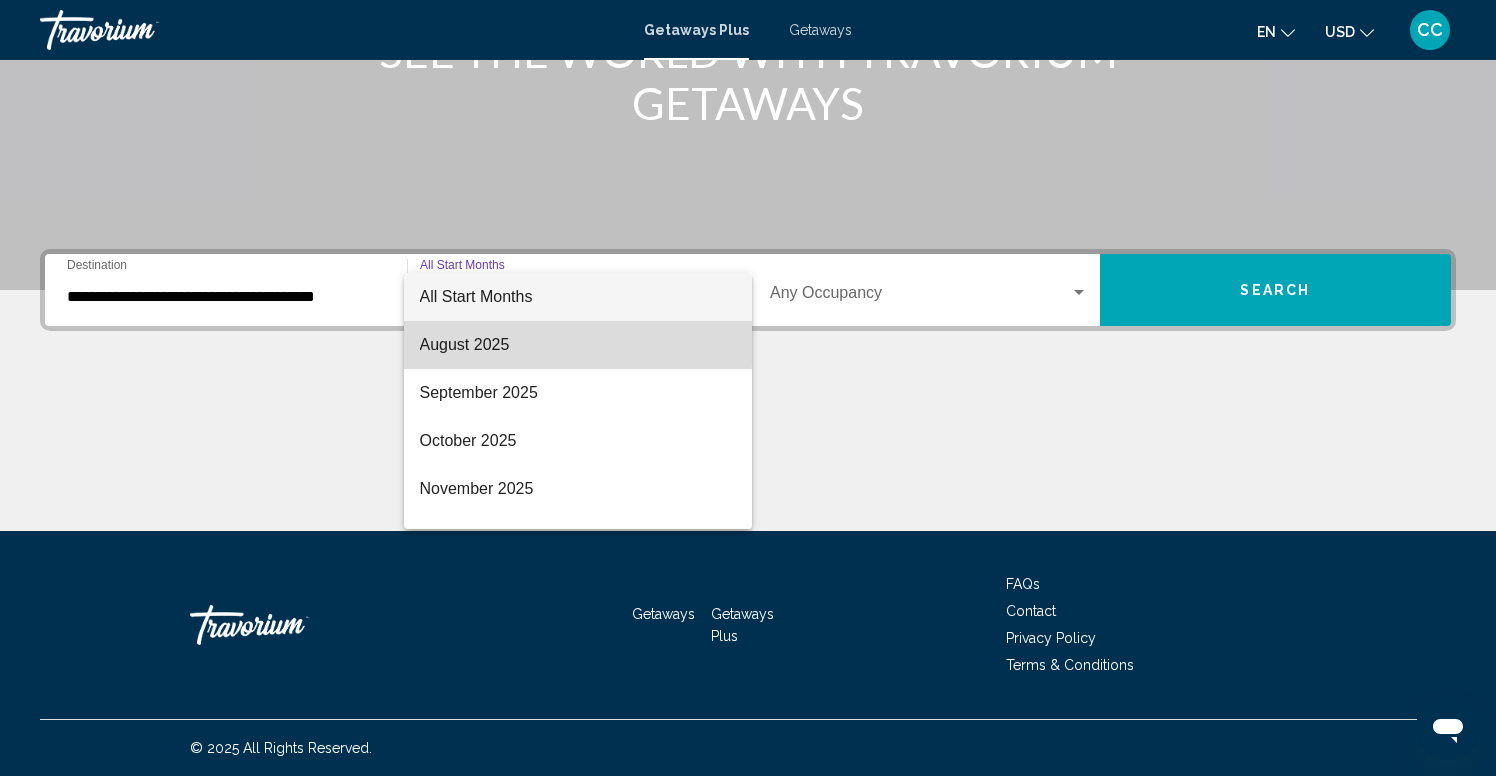 click on "August 2025" at bounding box center (578, 345) 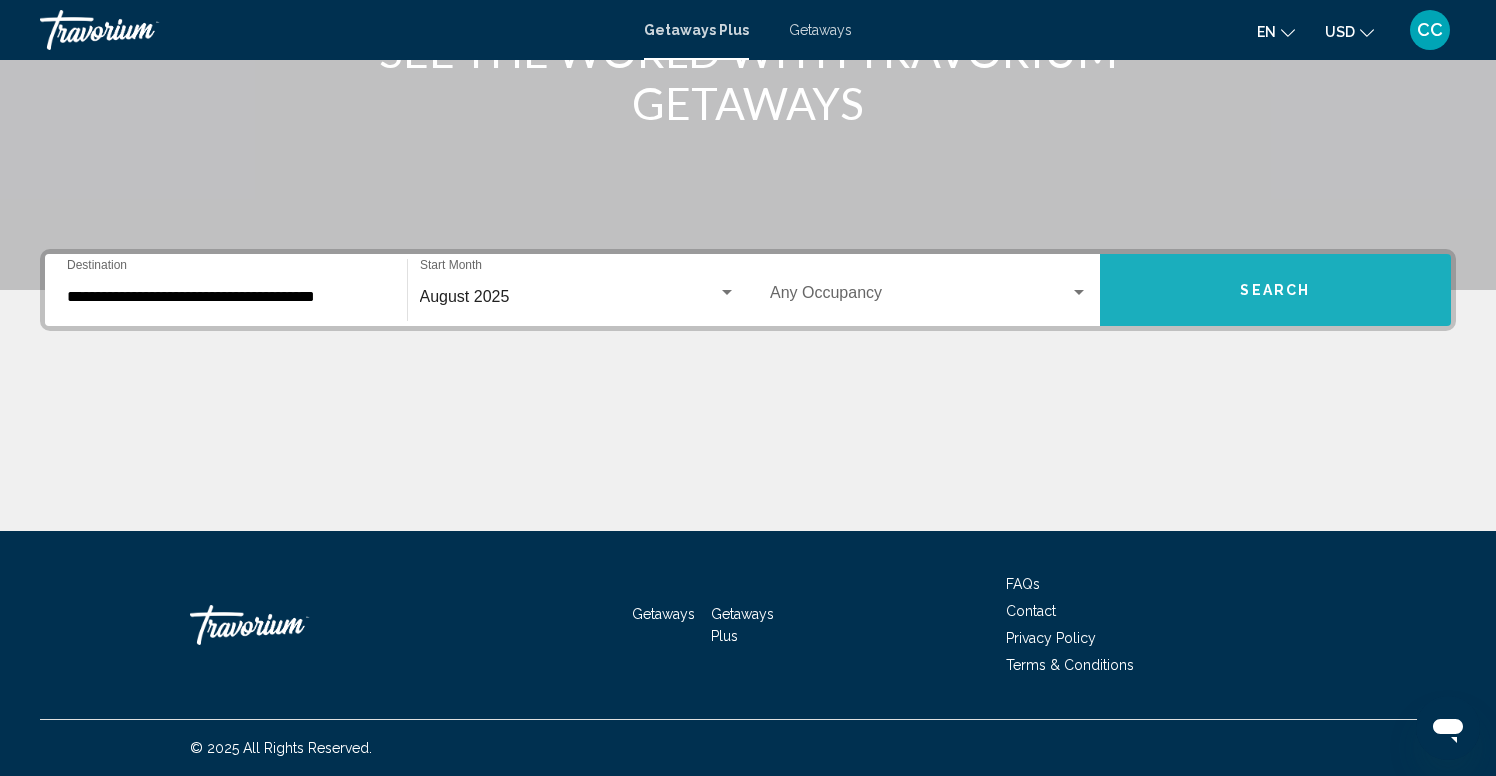 click on "Search" at bounding box center (1276, 290) 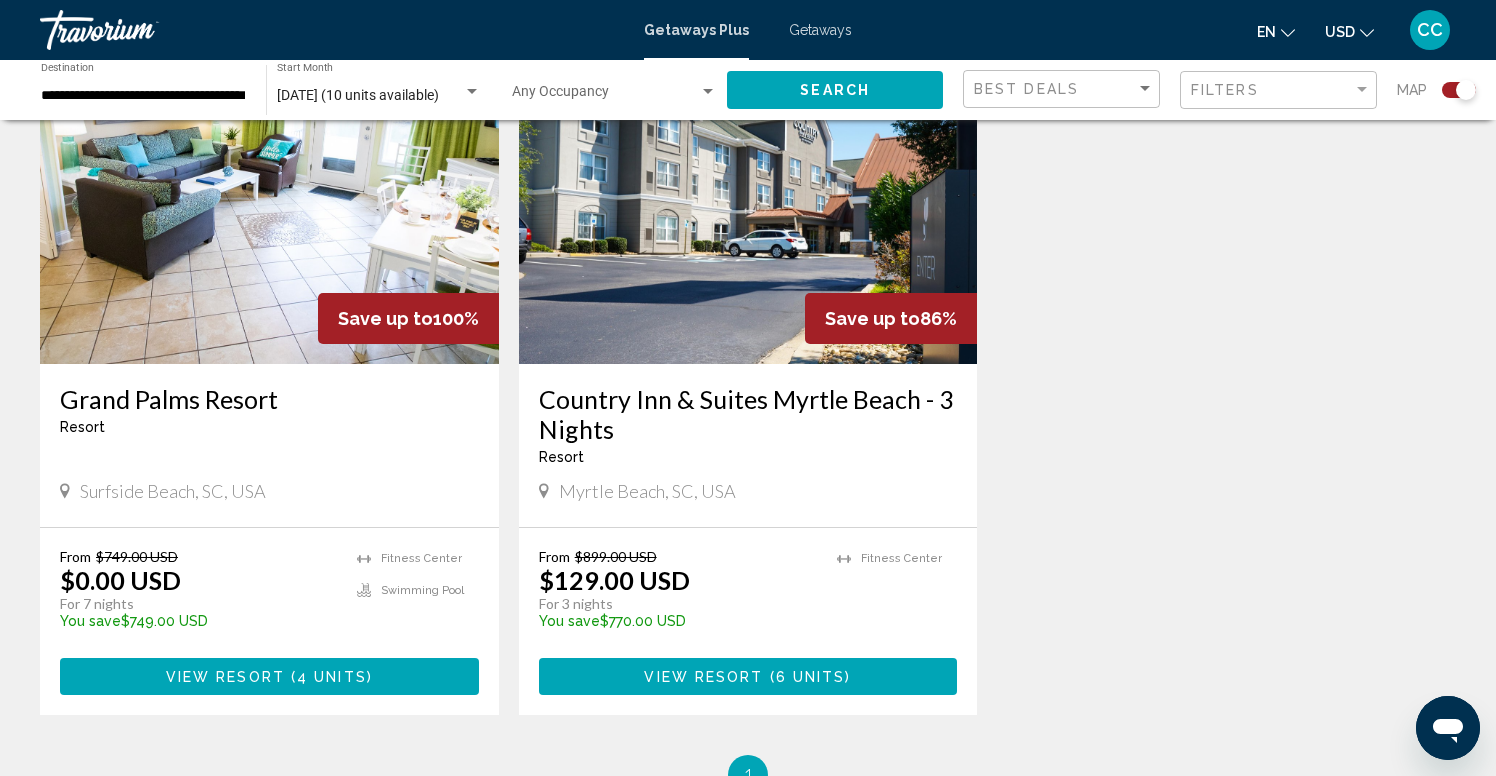scroll, scrollTop: 772, scrollLeft: 0, axis: vertical 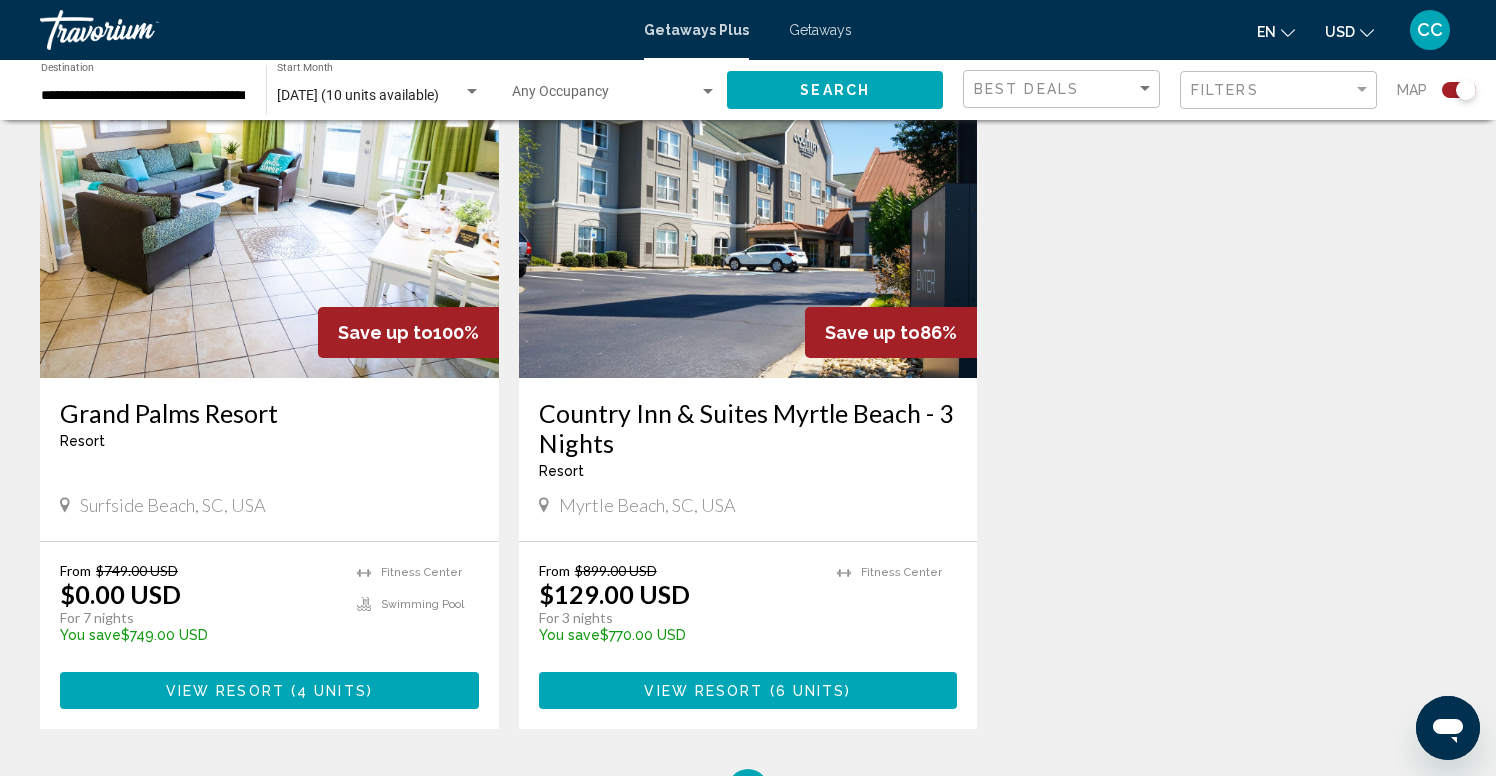 click at bounding box center [269, 218] 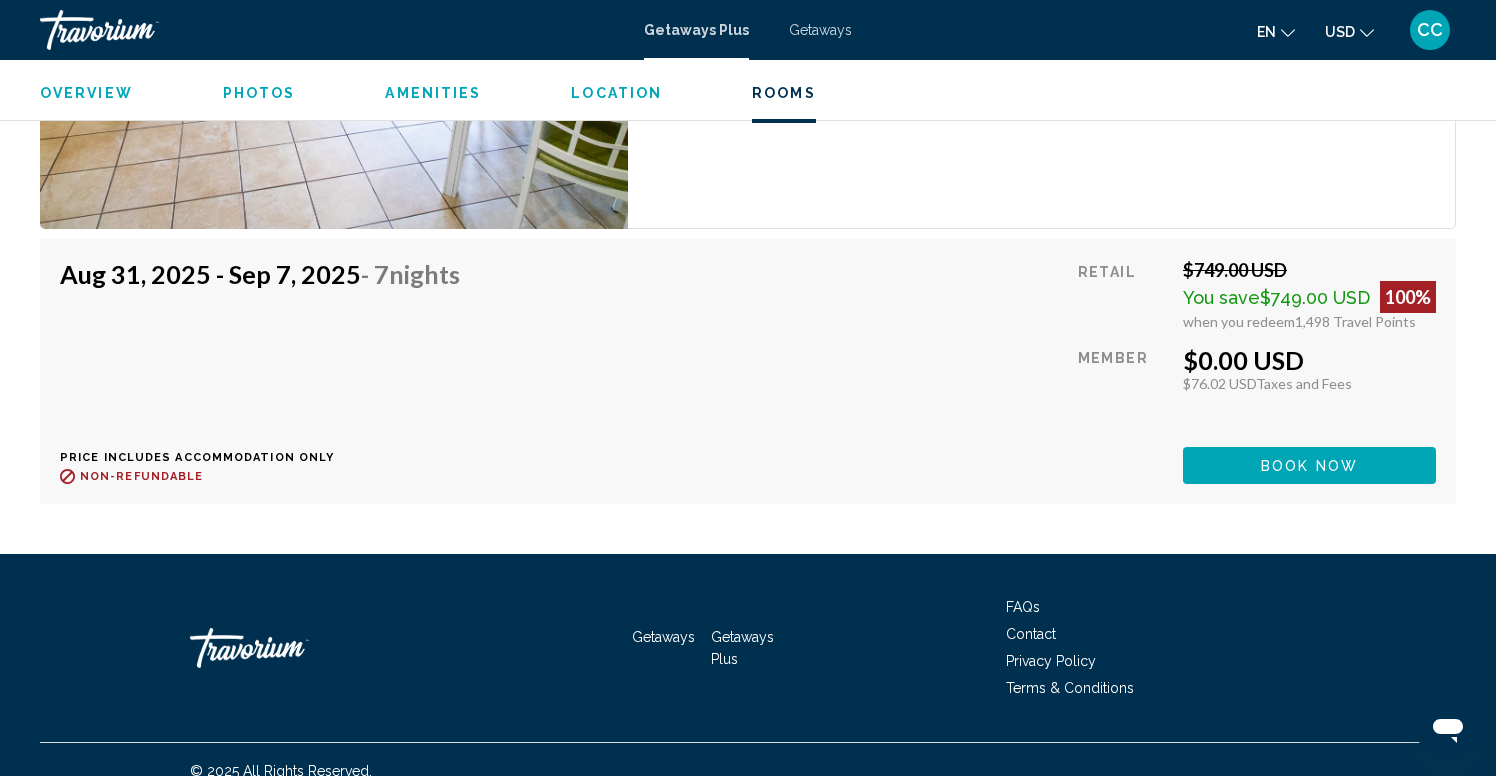 scroll, scrollTop: 4236, scrollLeft: 0, axis: vertical 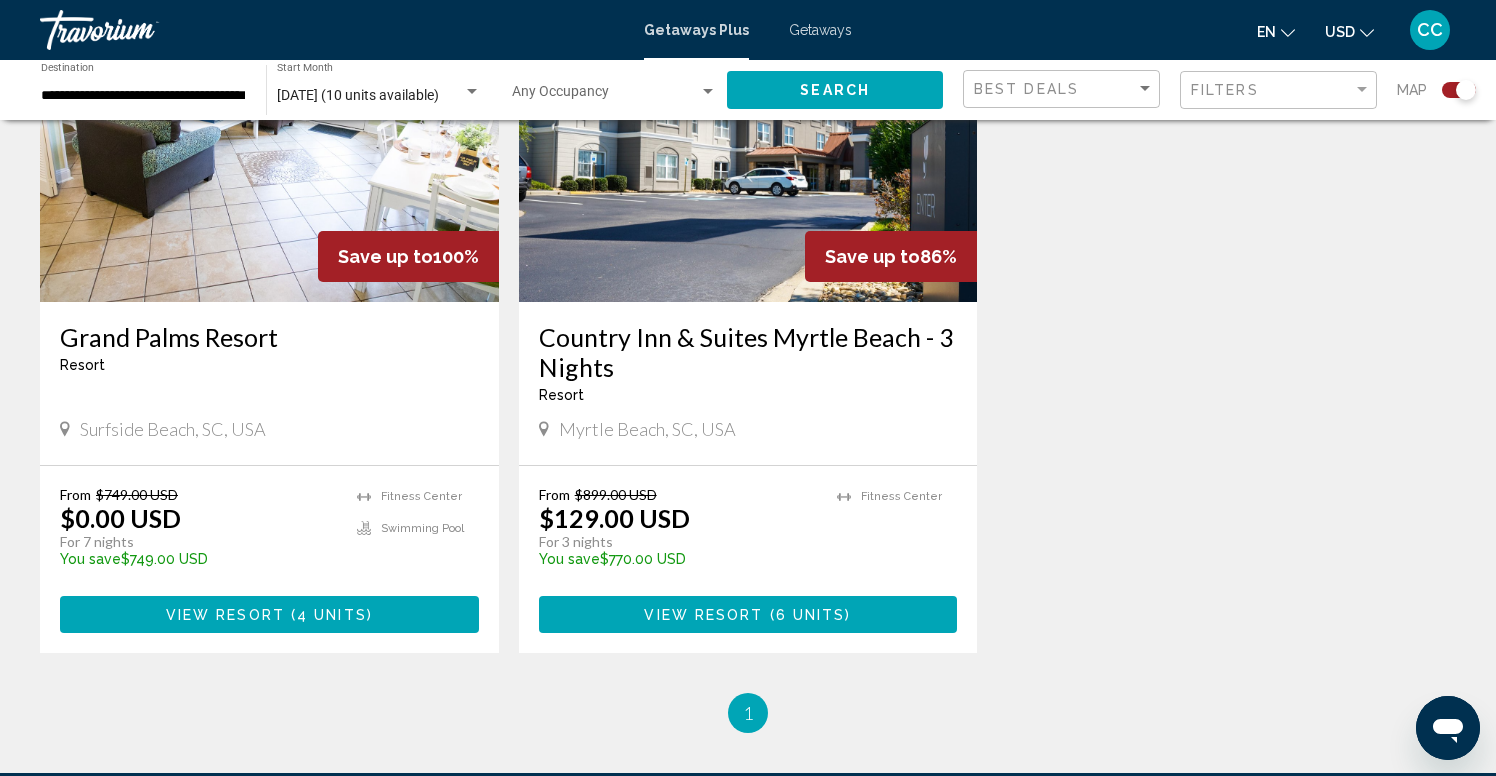 click at bounding box center [748, 142] 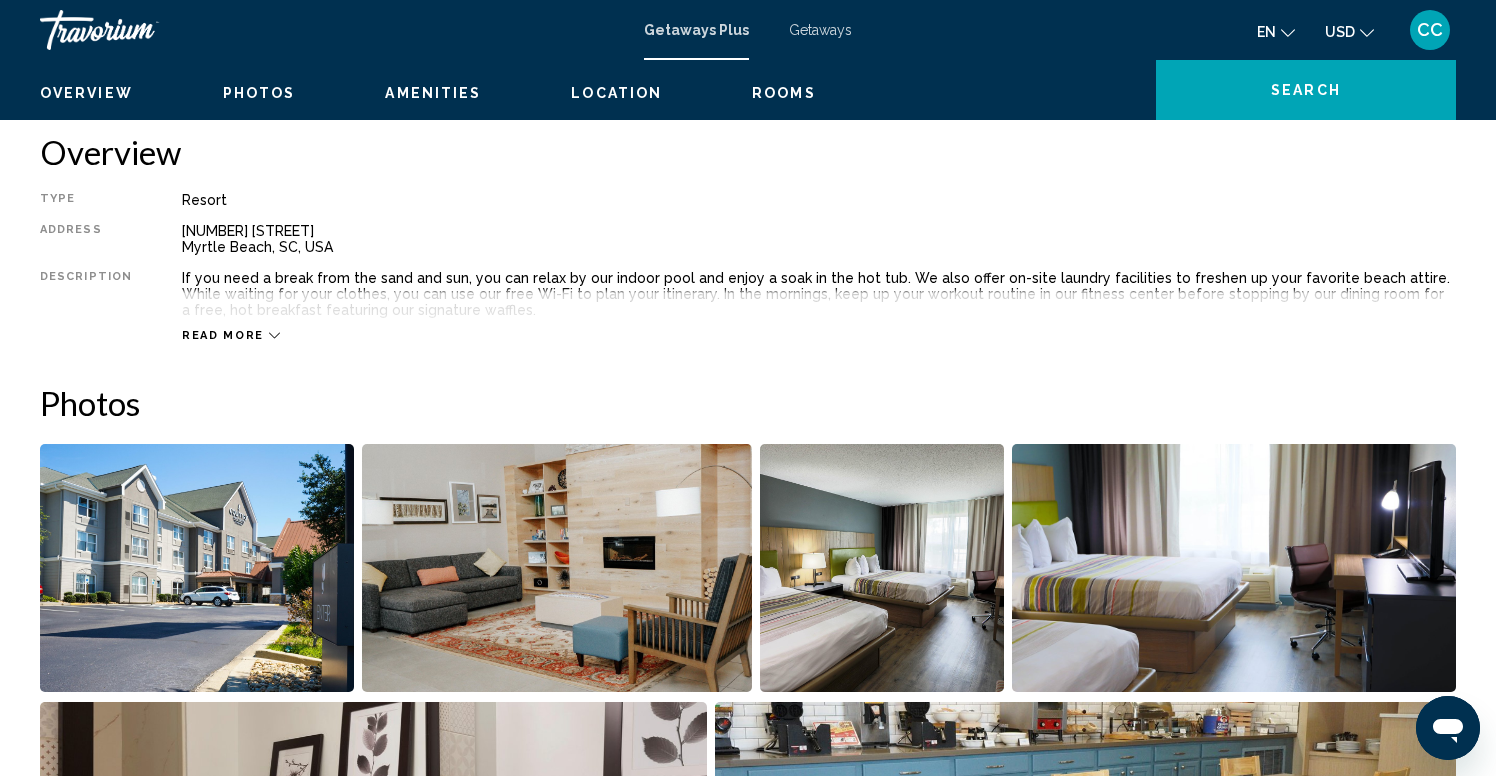 scroll, scrollTop: 417, scrollLeft: 0, axis: vertical 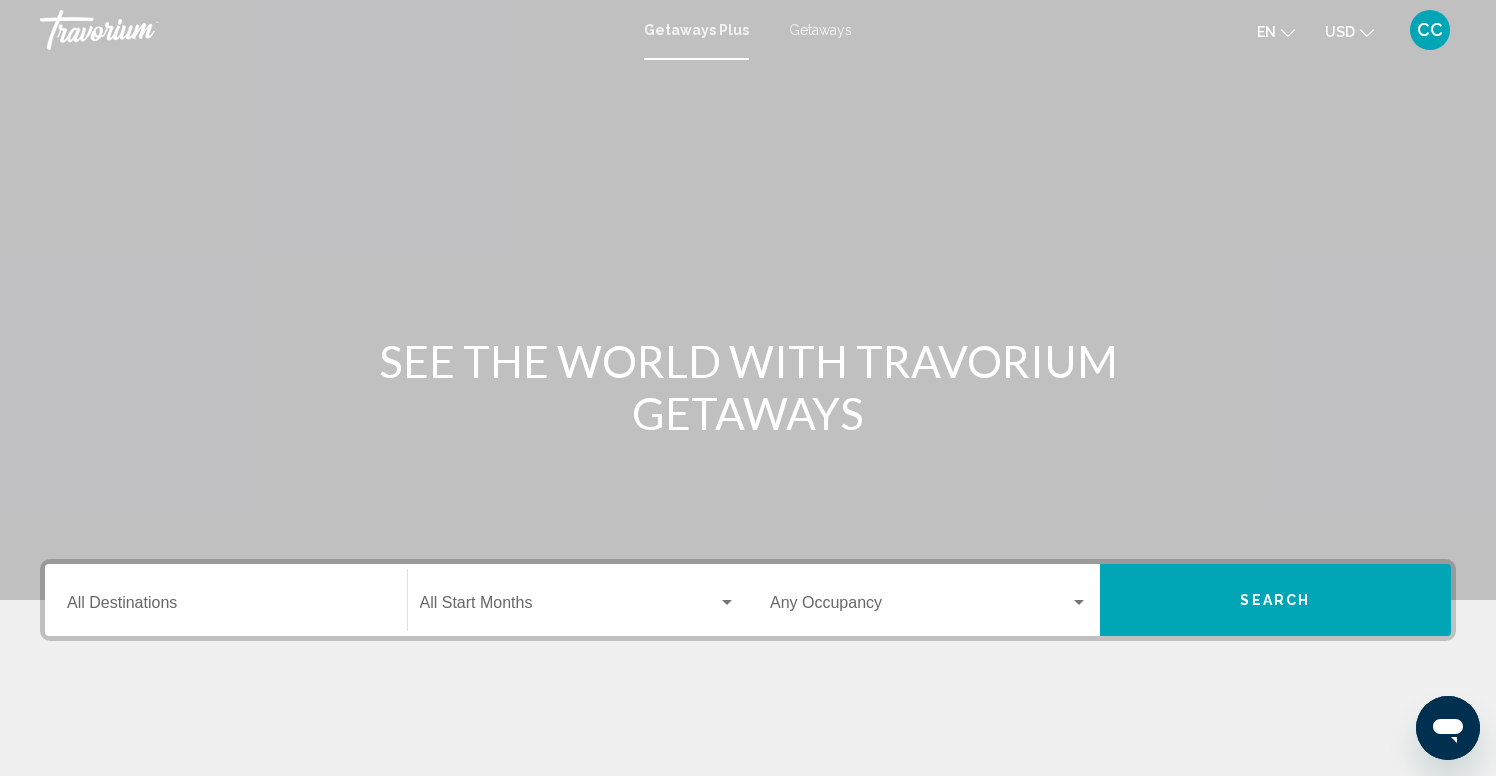 click on "Getaways" at bounding box center [820, 30] 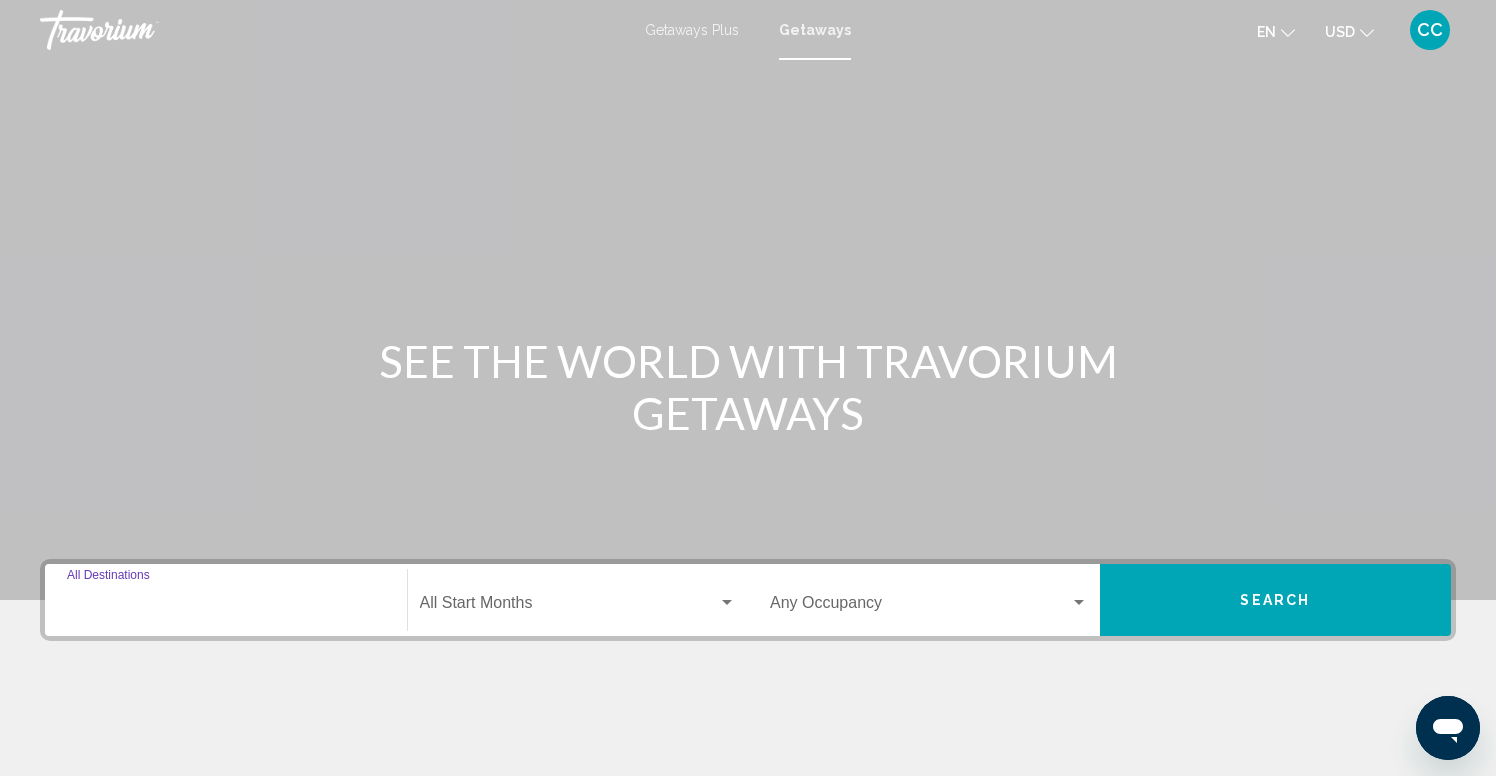 click on "Destination All Destinations" at bounding box center [226, 607] 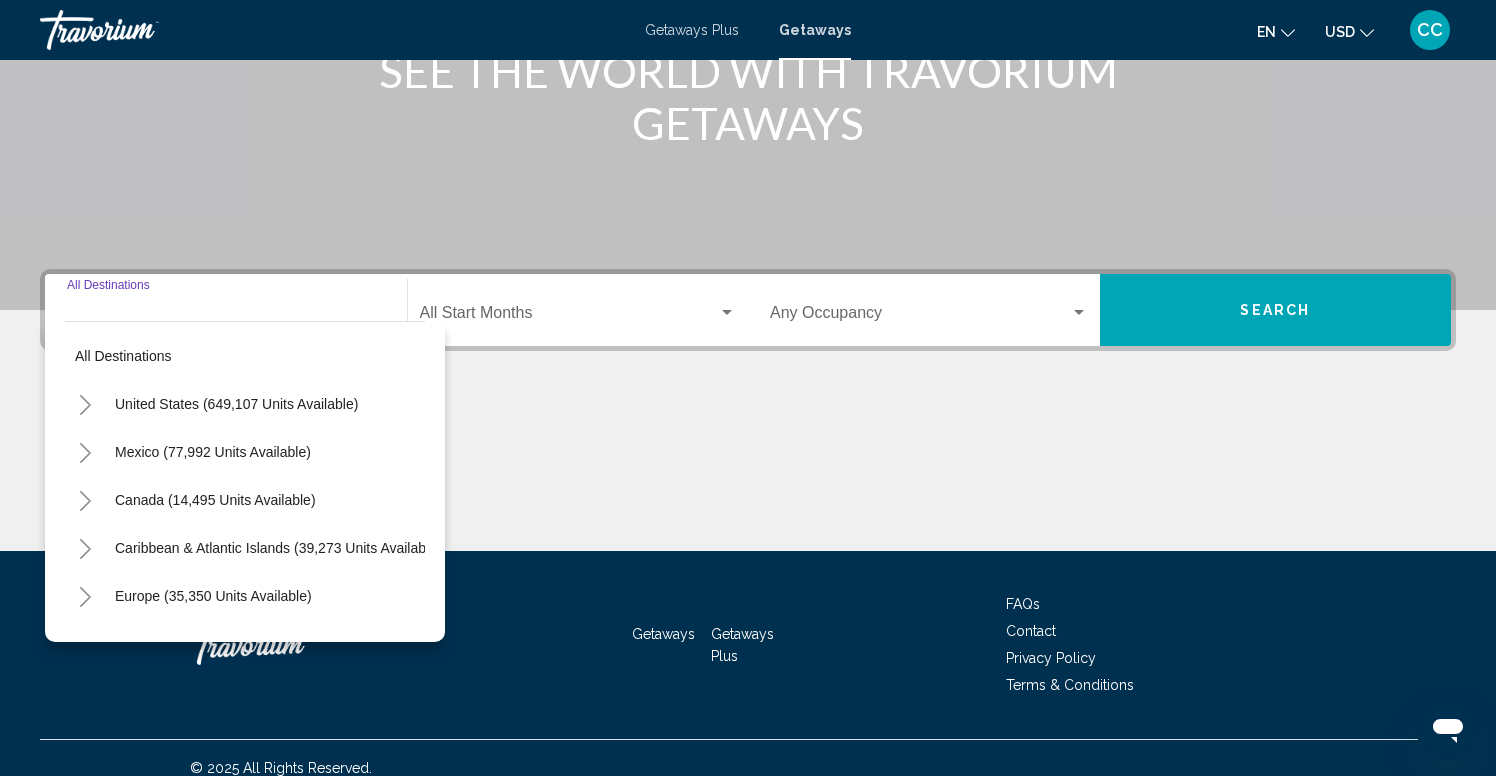scroll, scrollTop: 310, scrollLeft: 0, axis: vertical 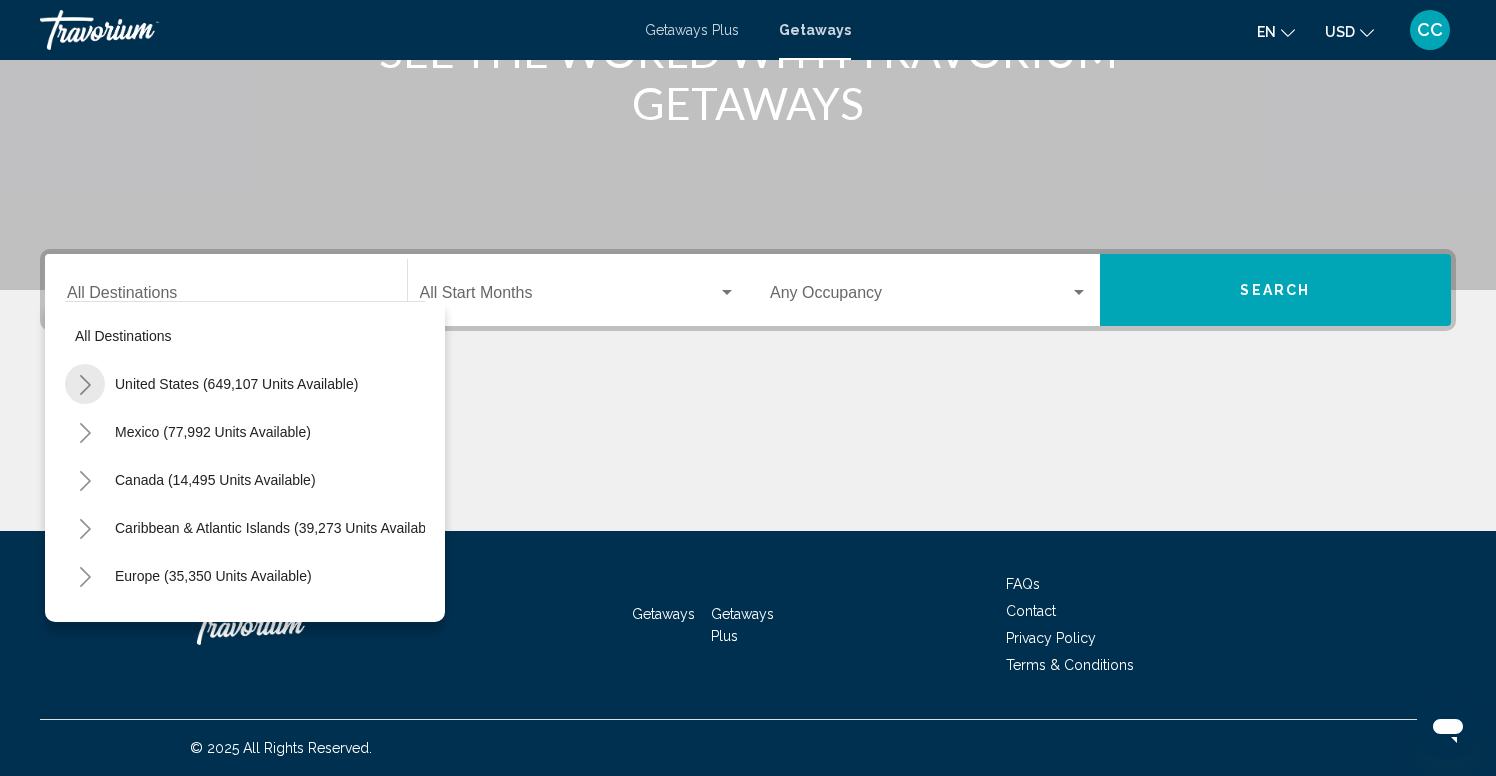 click 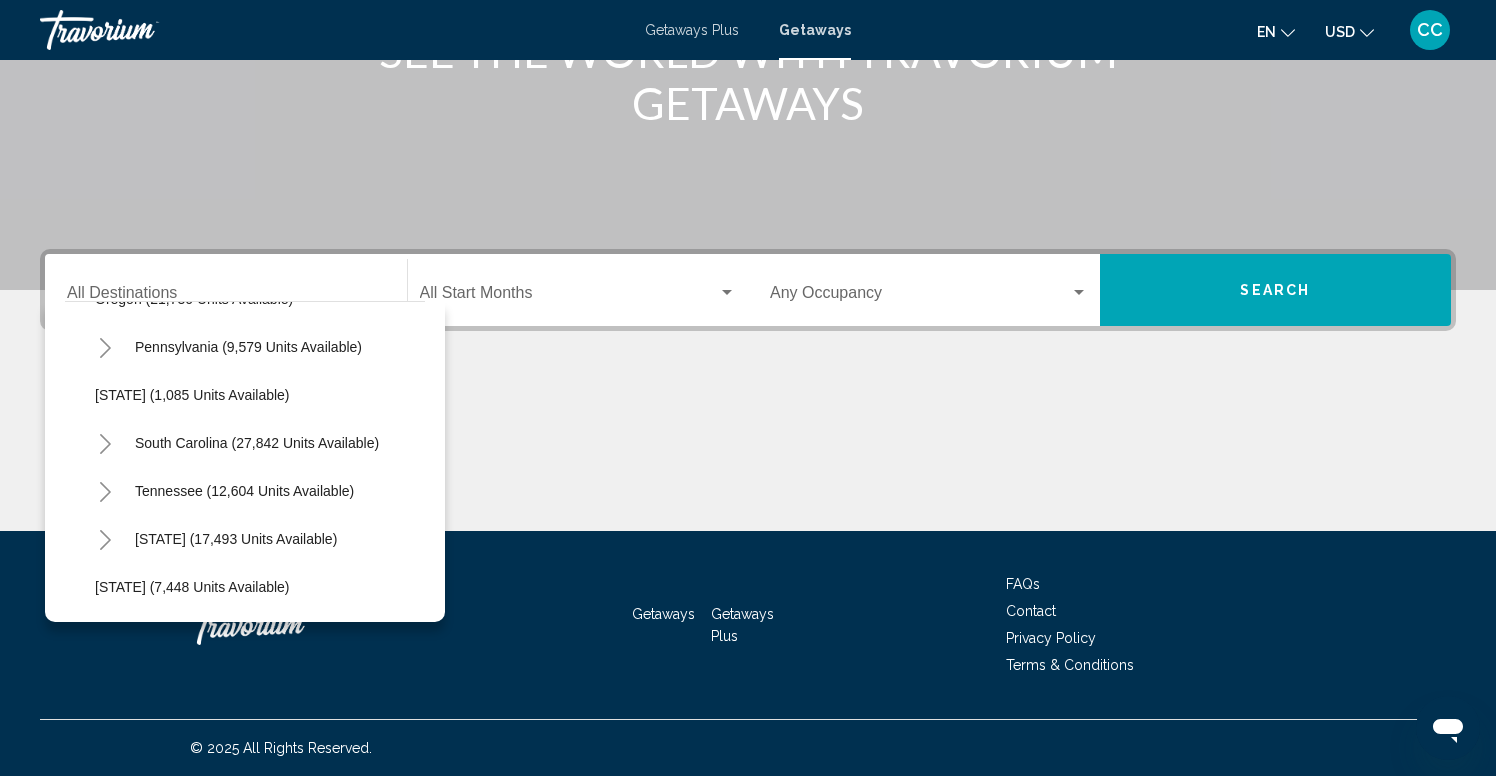 scroll, scrollTop: 1658, scrollLeft: 0, axis: vertical 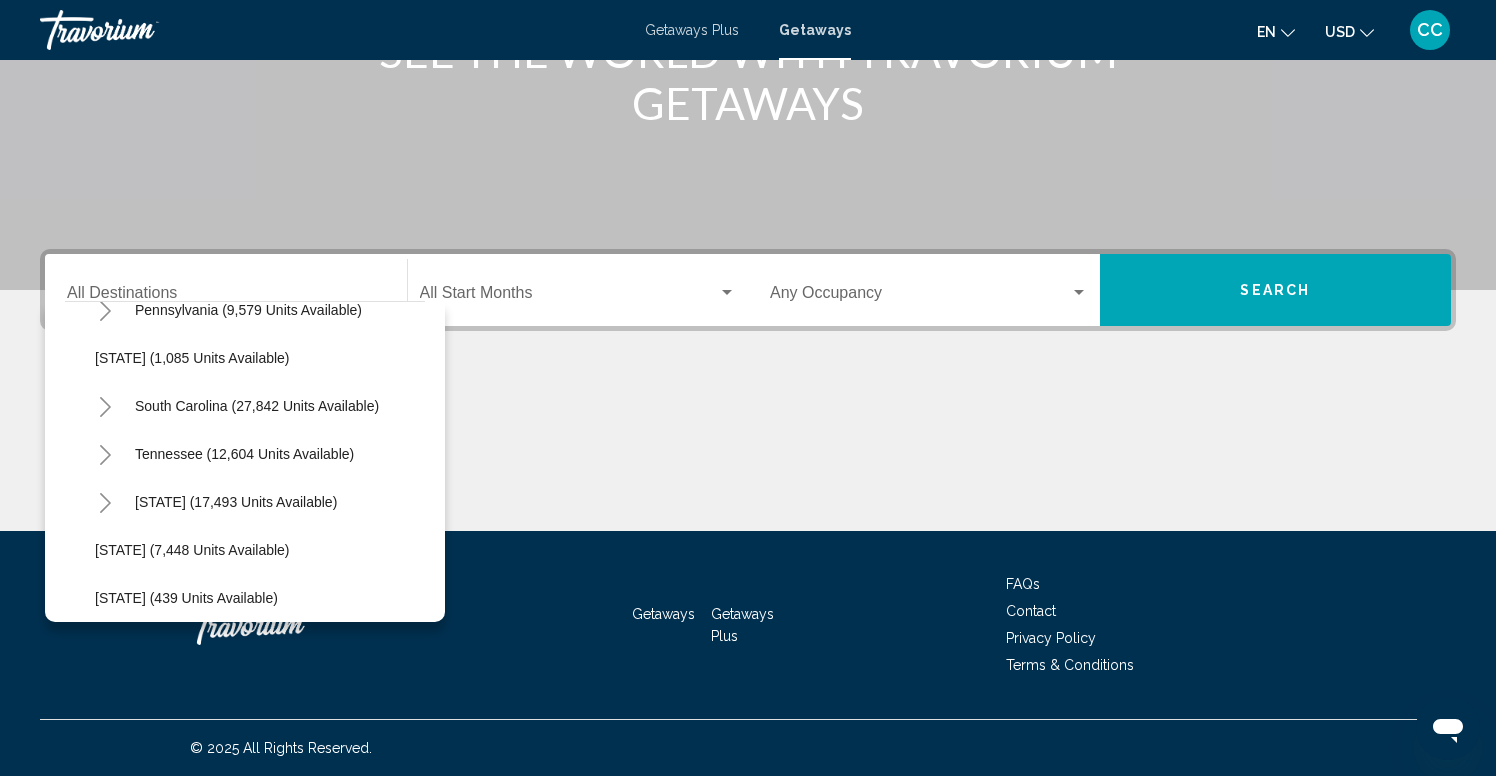 click 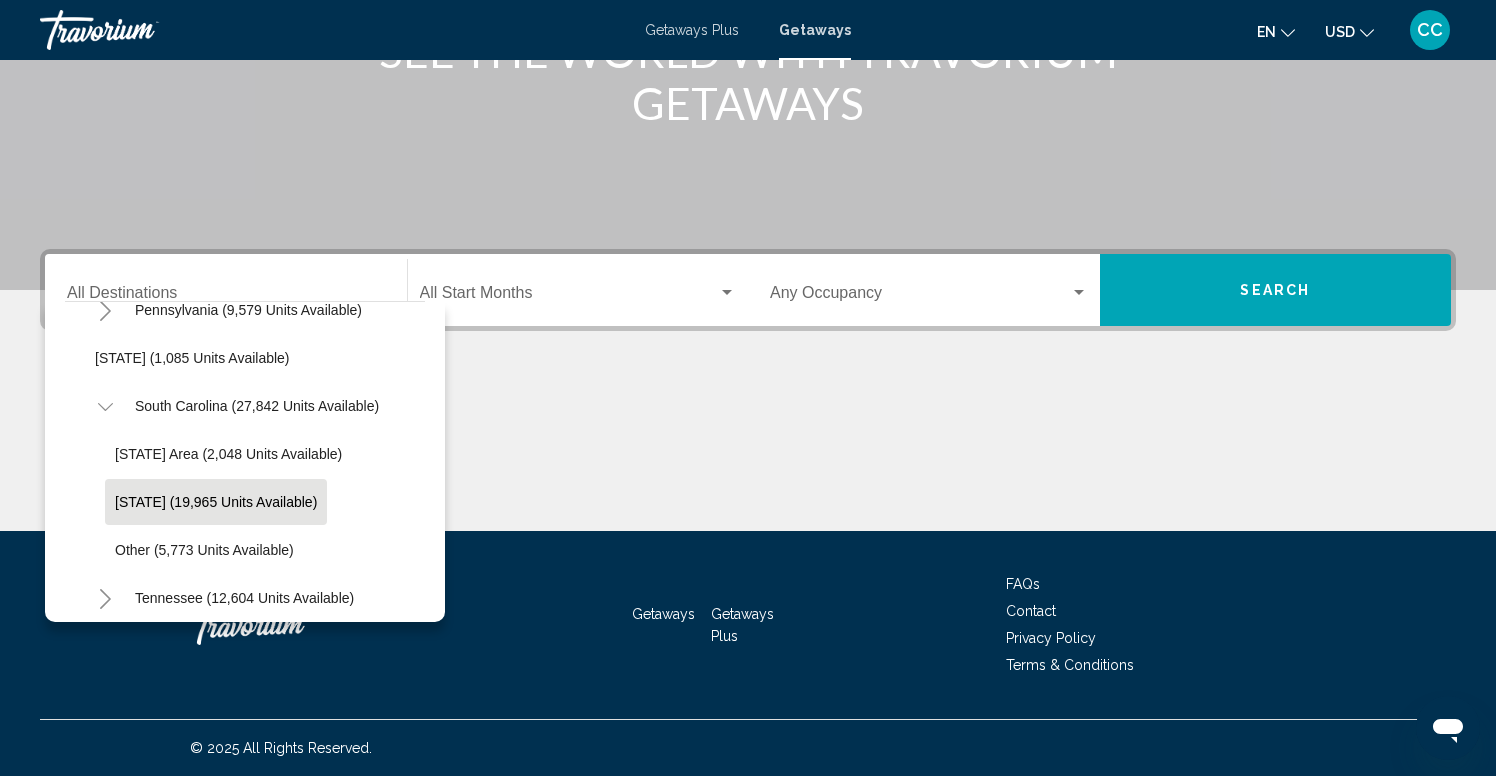 click on "[STATE] (19,965 units available)" 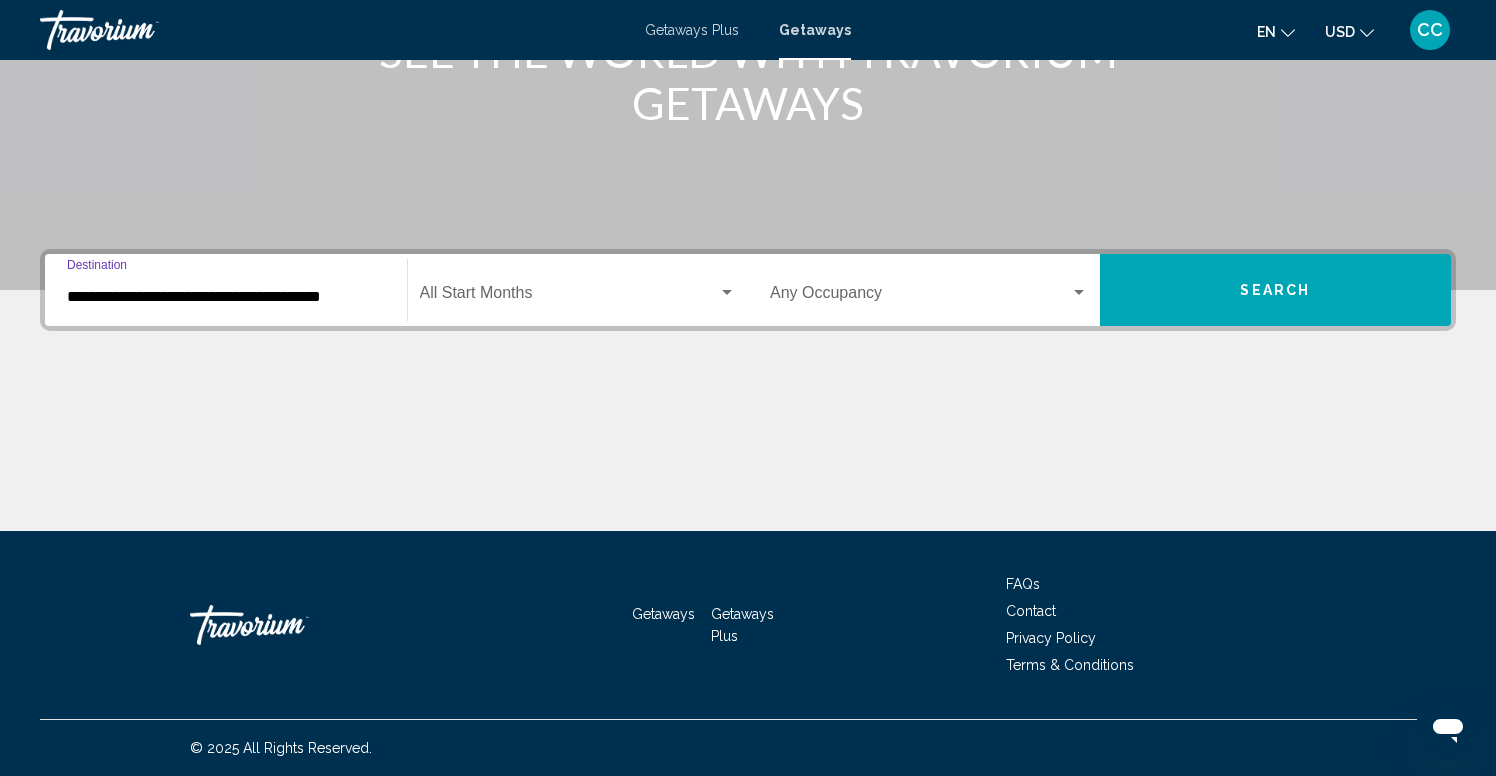 click at bounding box center [569, 297] 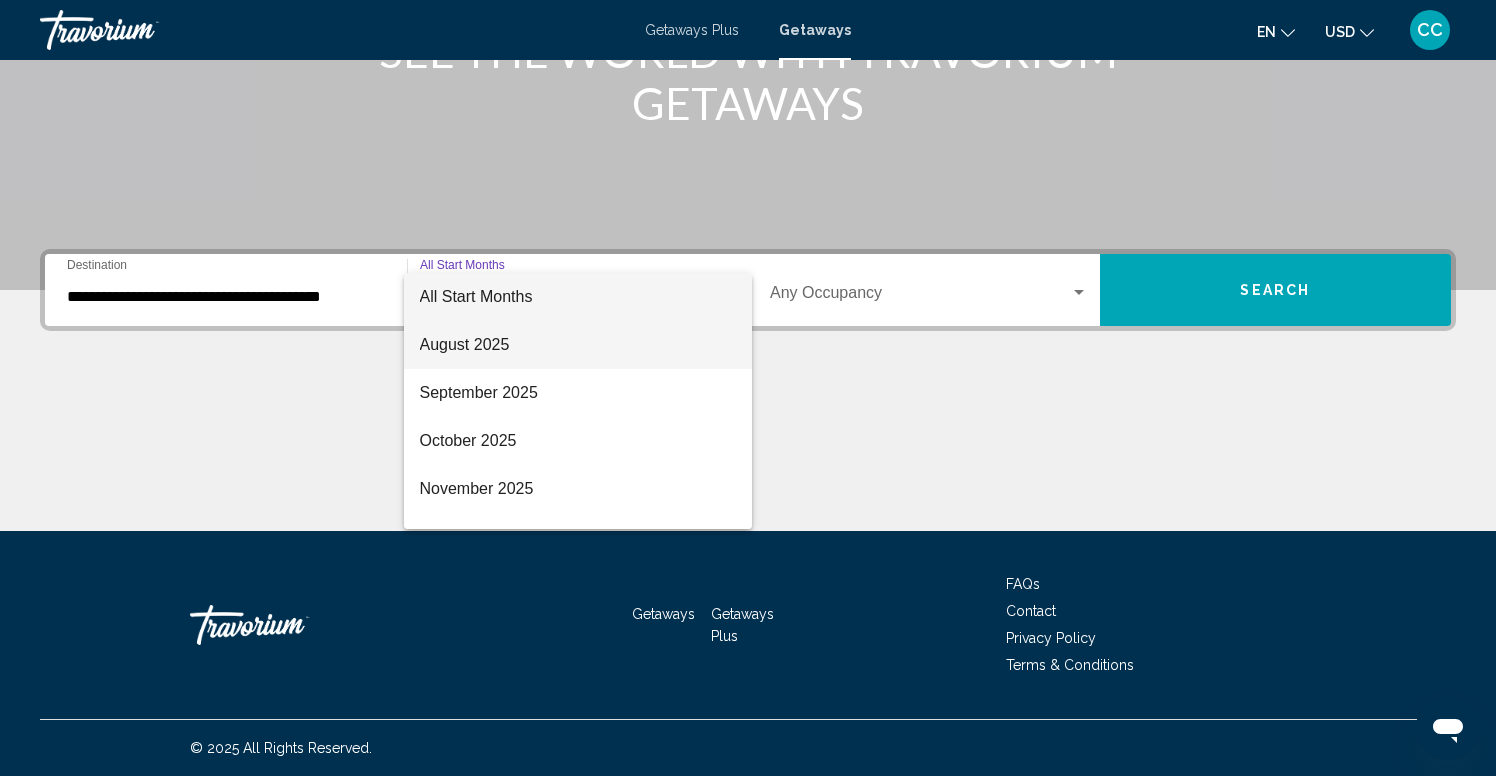 click on "August 2025" at bounding box center (578, 345) 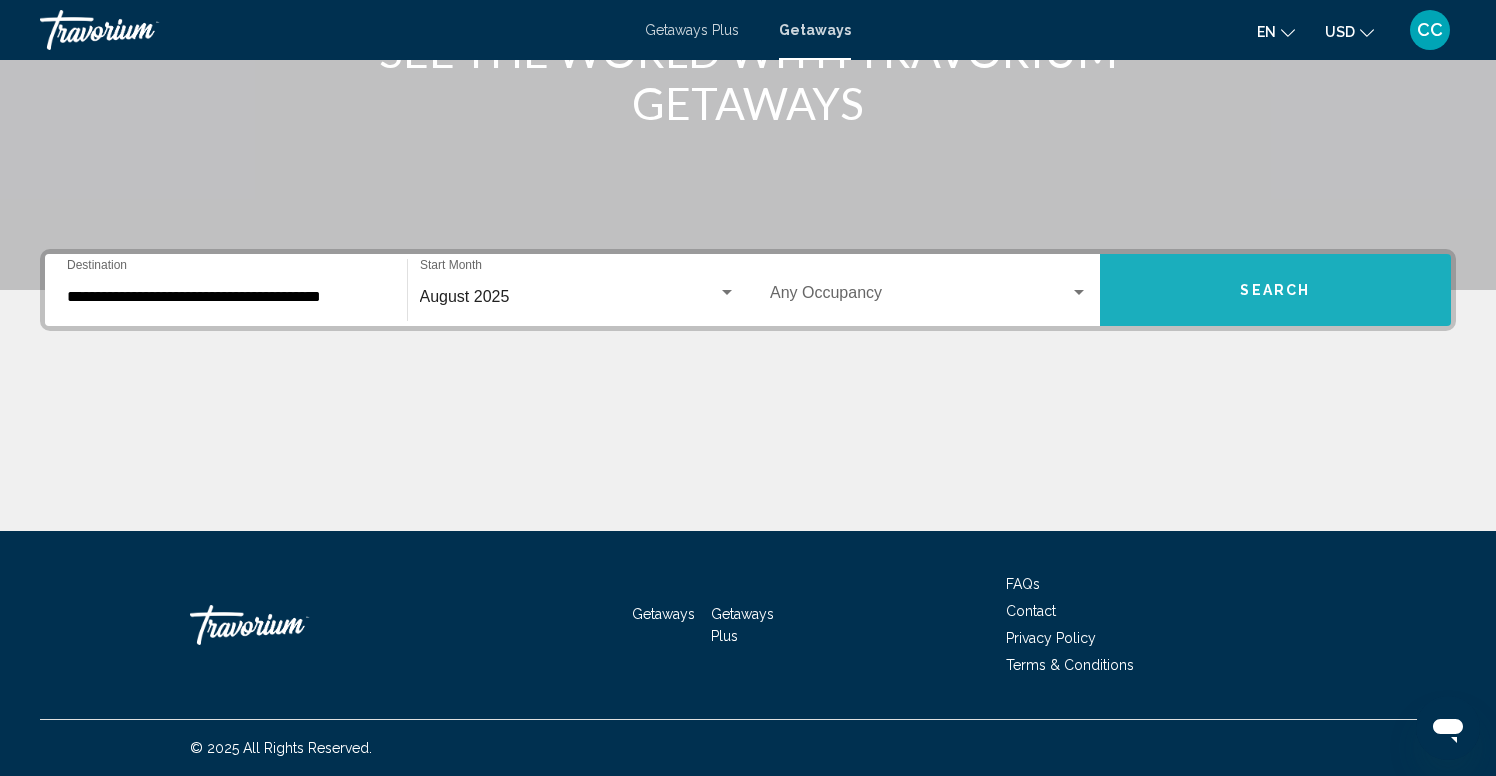 click on "Search" at bounding box center [1276, 290] 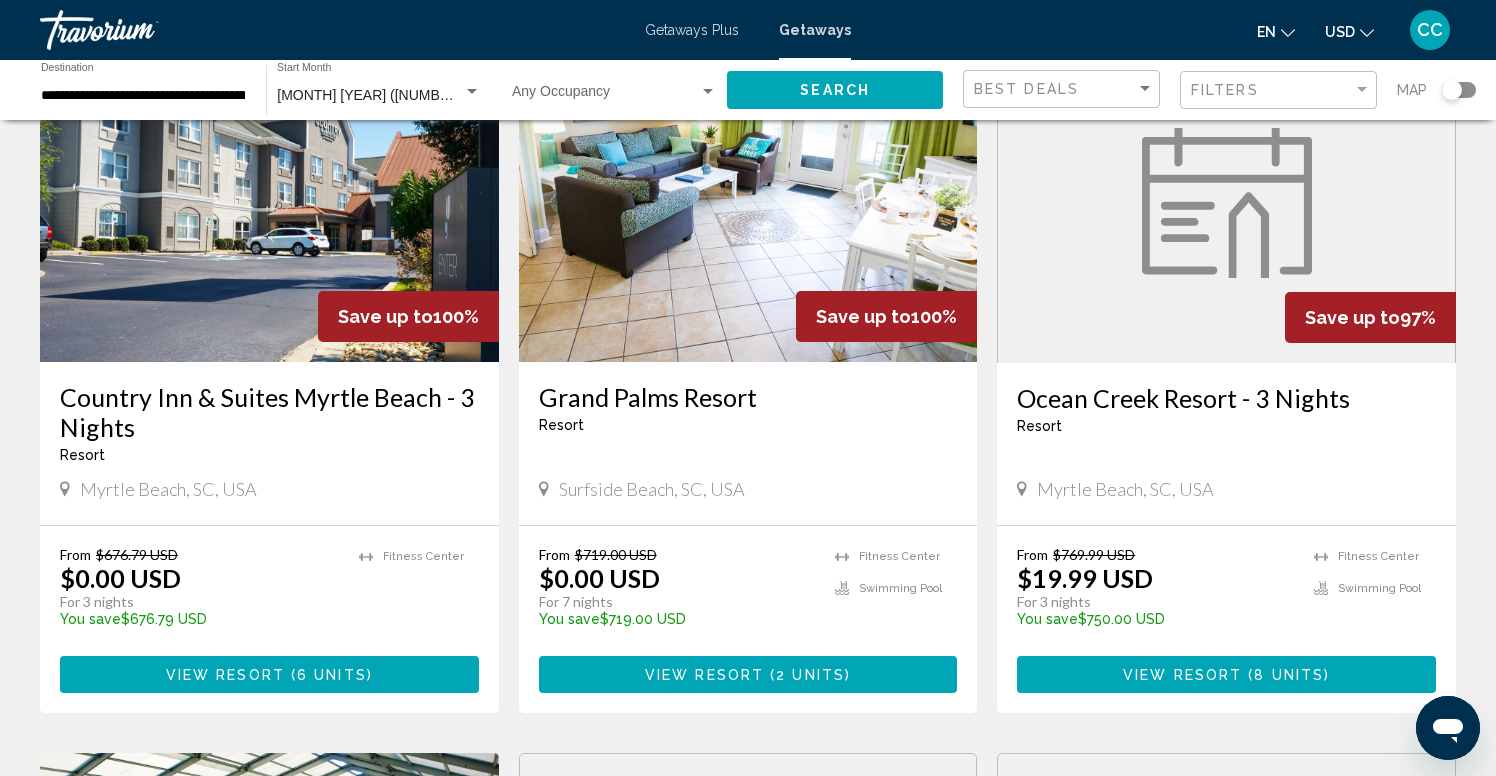 scroll, scrollTop: 158, scrollLeft: 0, axis: vertical 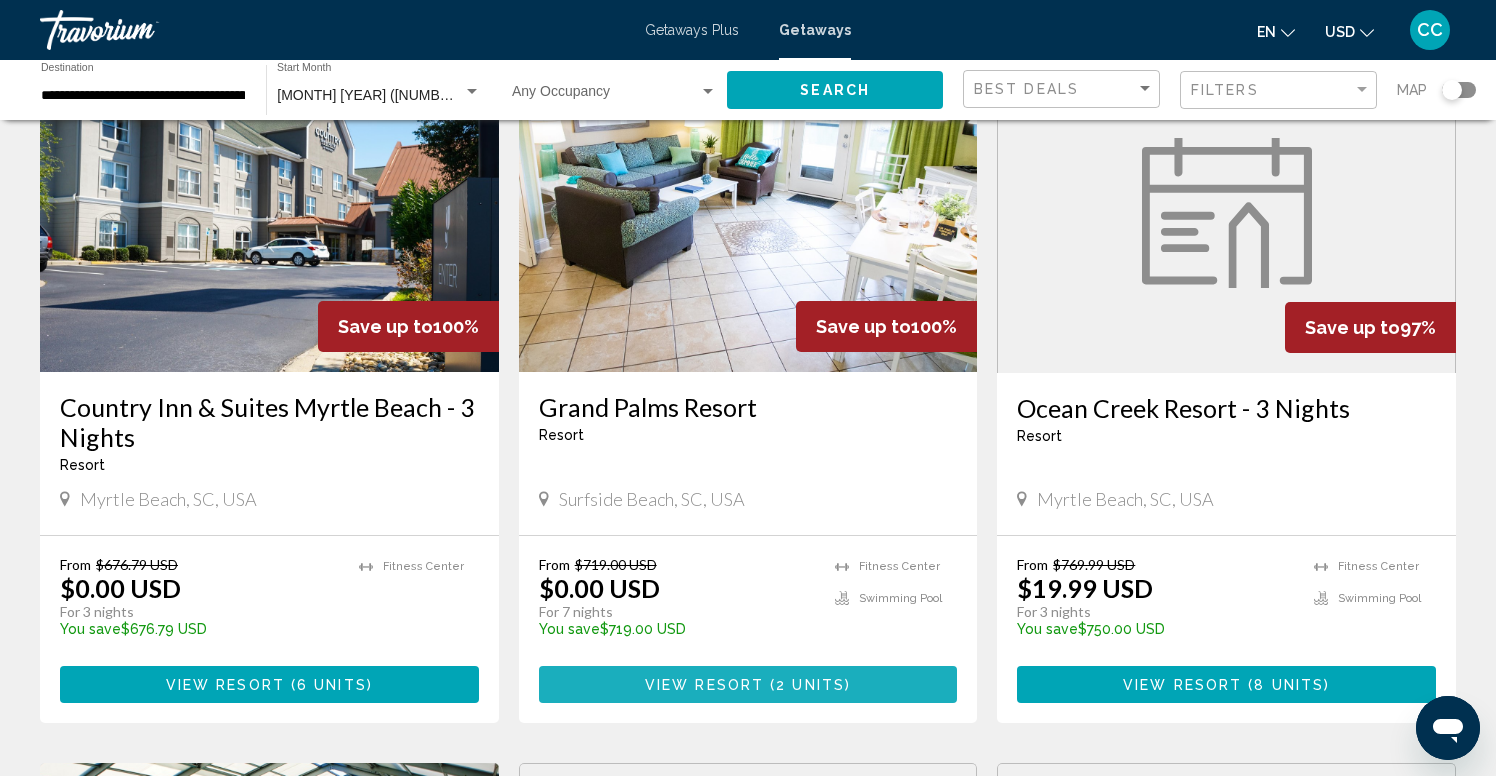 click on "View Resort" at bounding box center [704, 685] 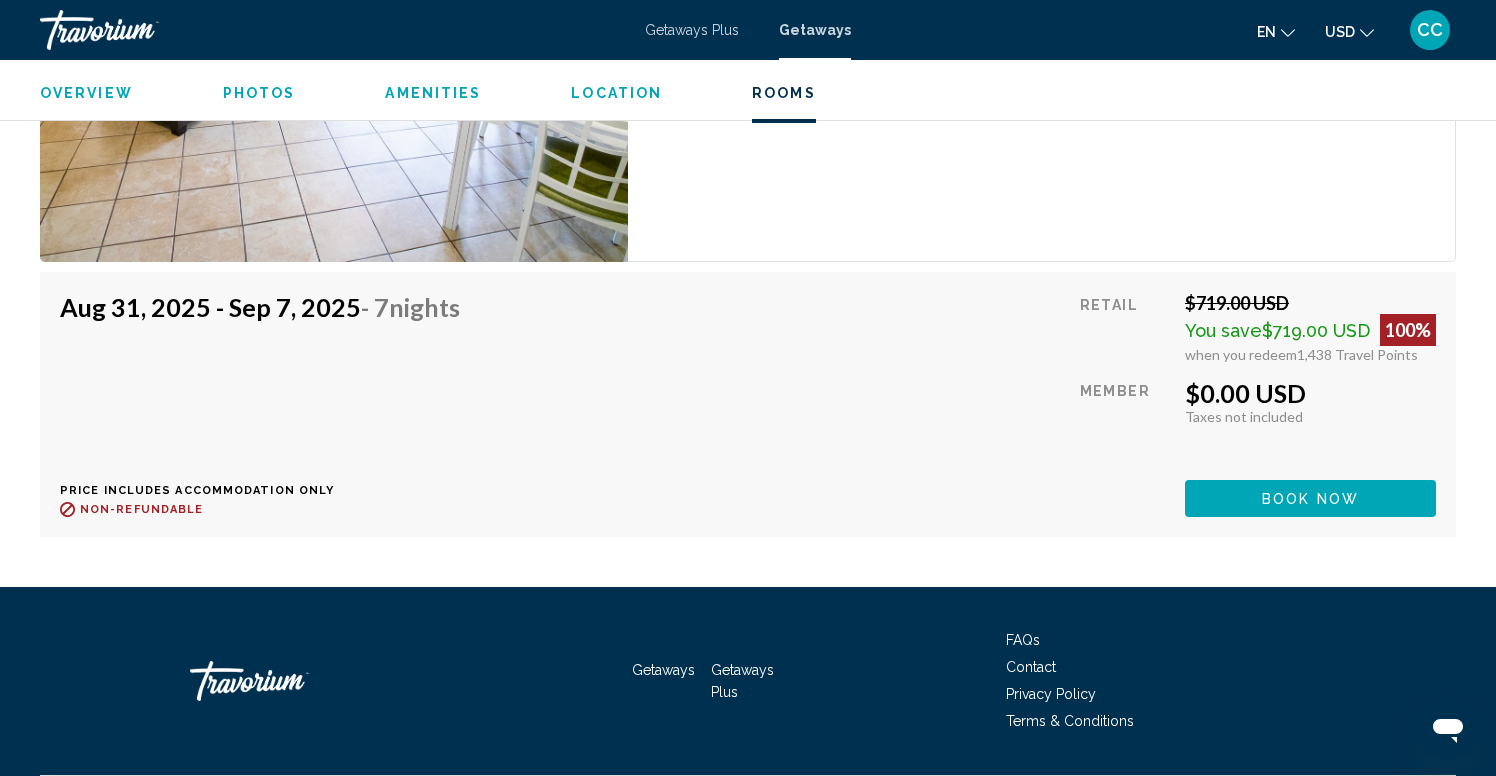 scroll, scrollTop: 4256, scrollLeft: 0, axis: vertical 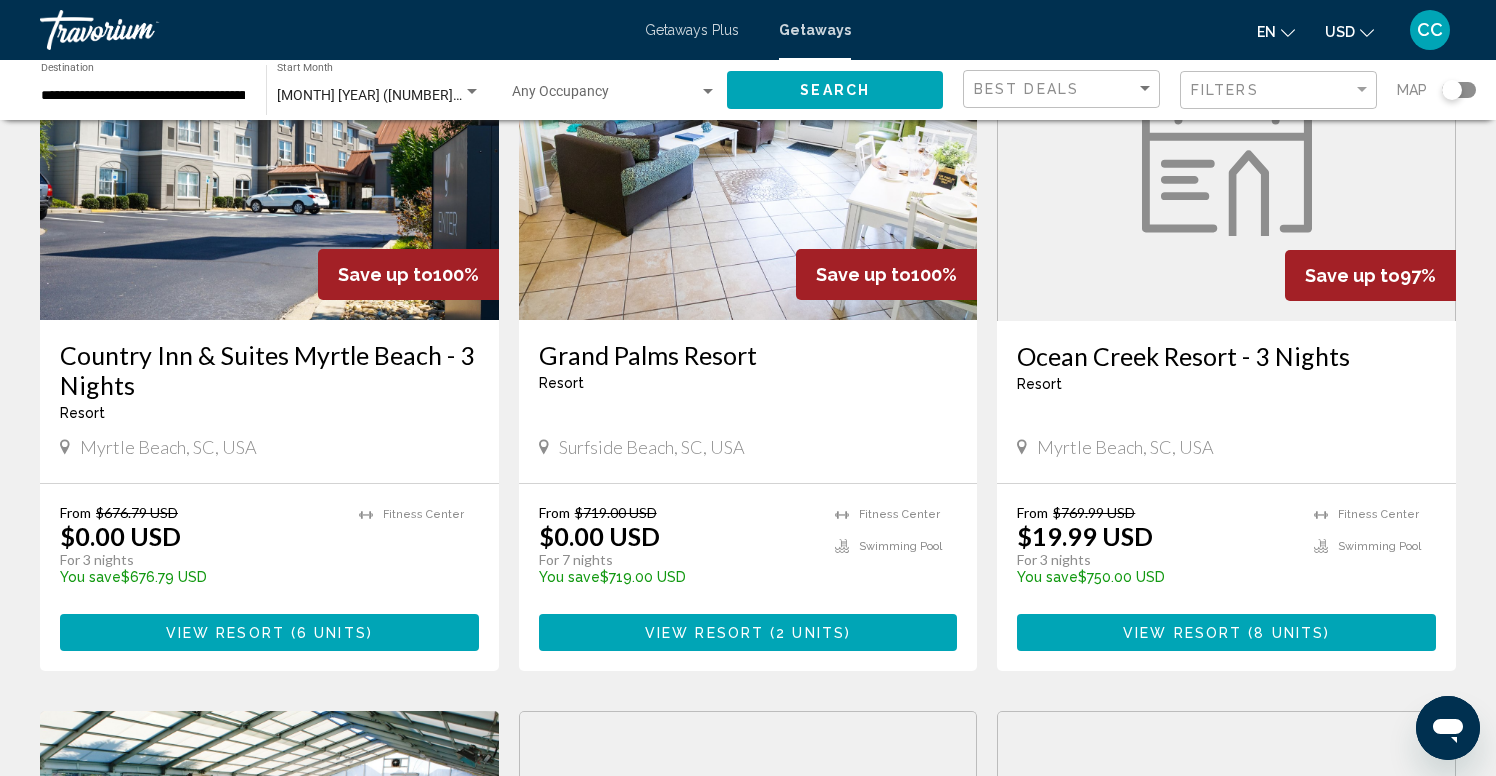 click on "View Resort" at bounding box center [1182, 633] 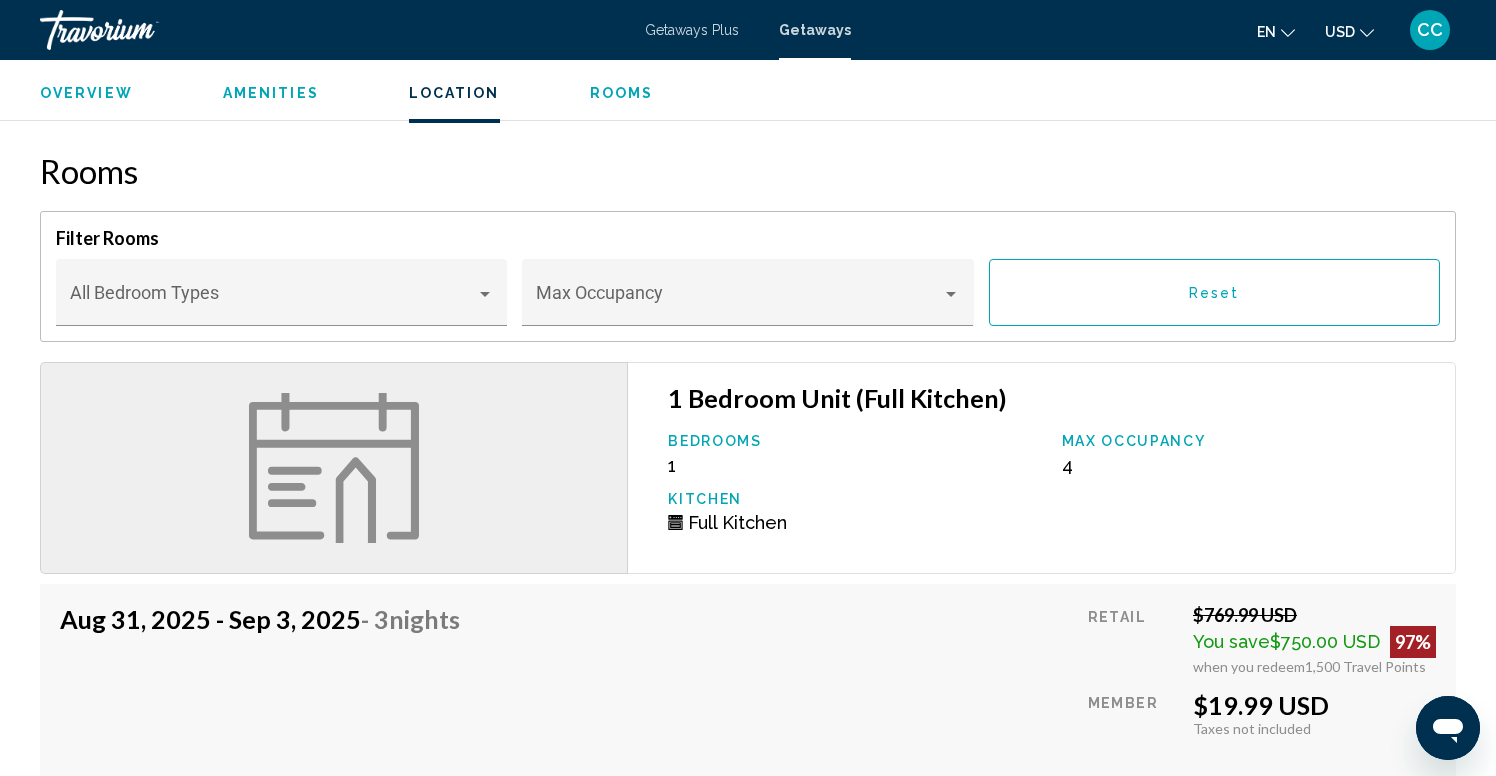 scroll, scrollTop: 1887, scrollLeft: 0, axis: vertical 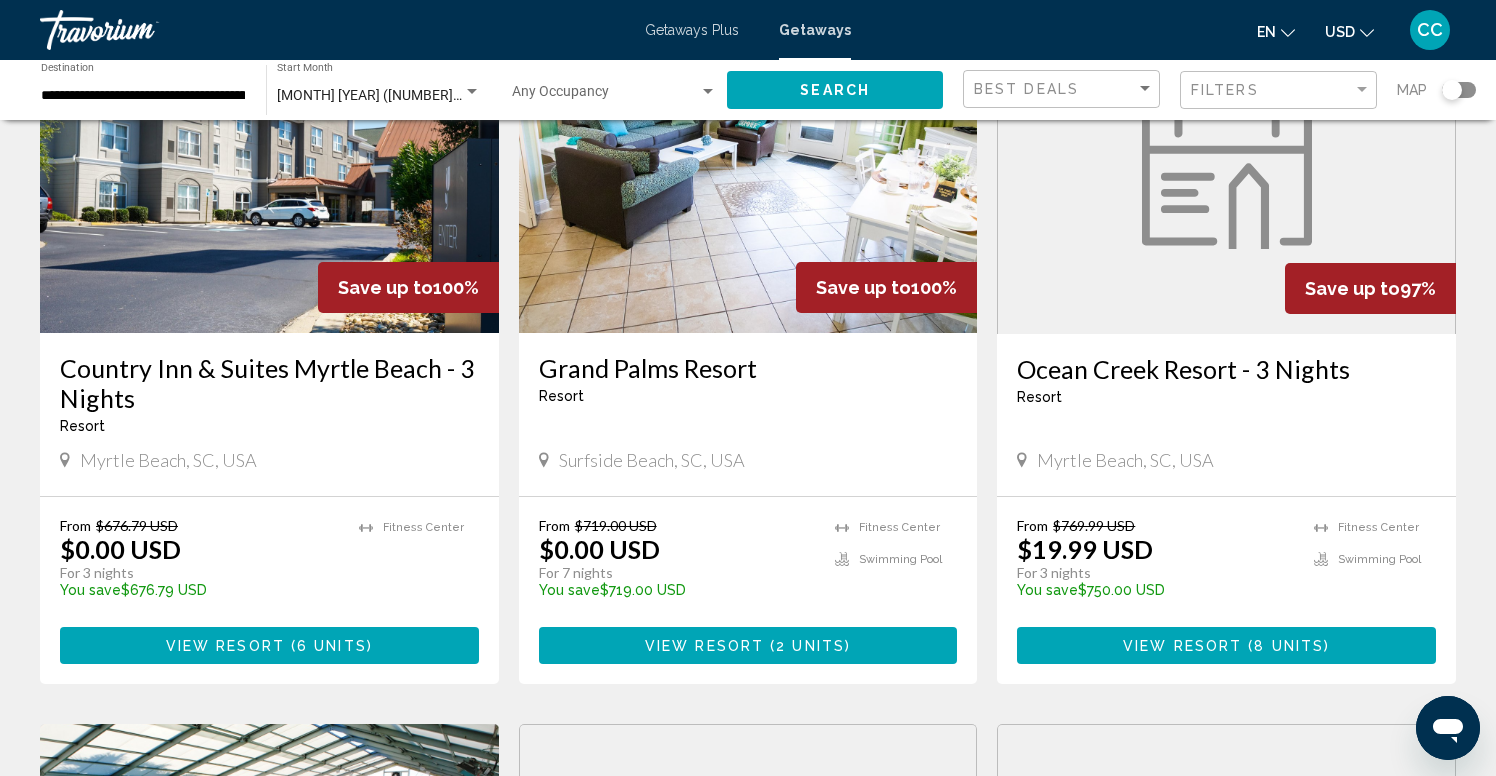 click on "6 units" at bounding box center (332, 646) 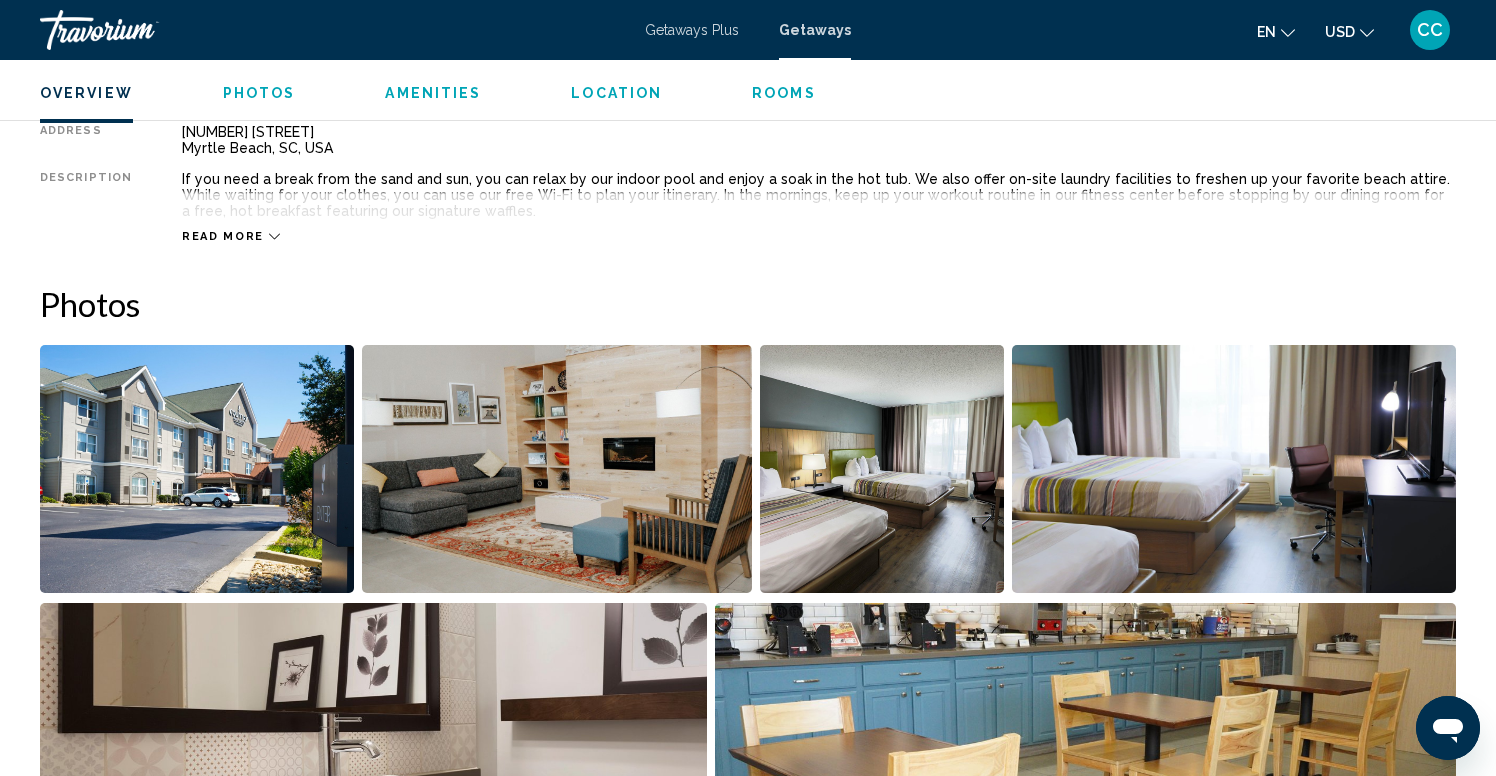 scroll, scrollTop: 564, scrollLeft: 0, axis: vertical 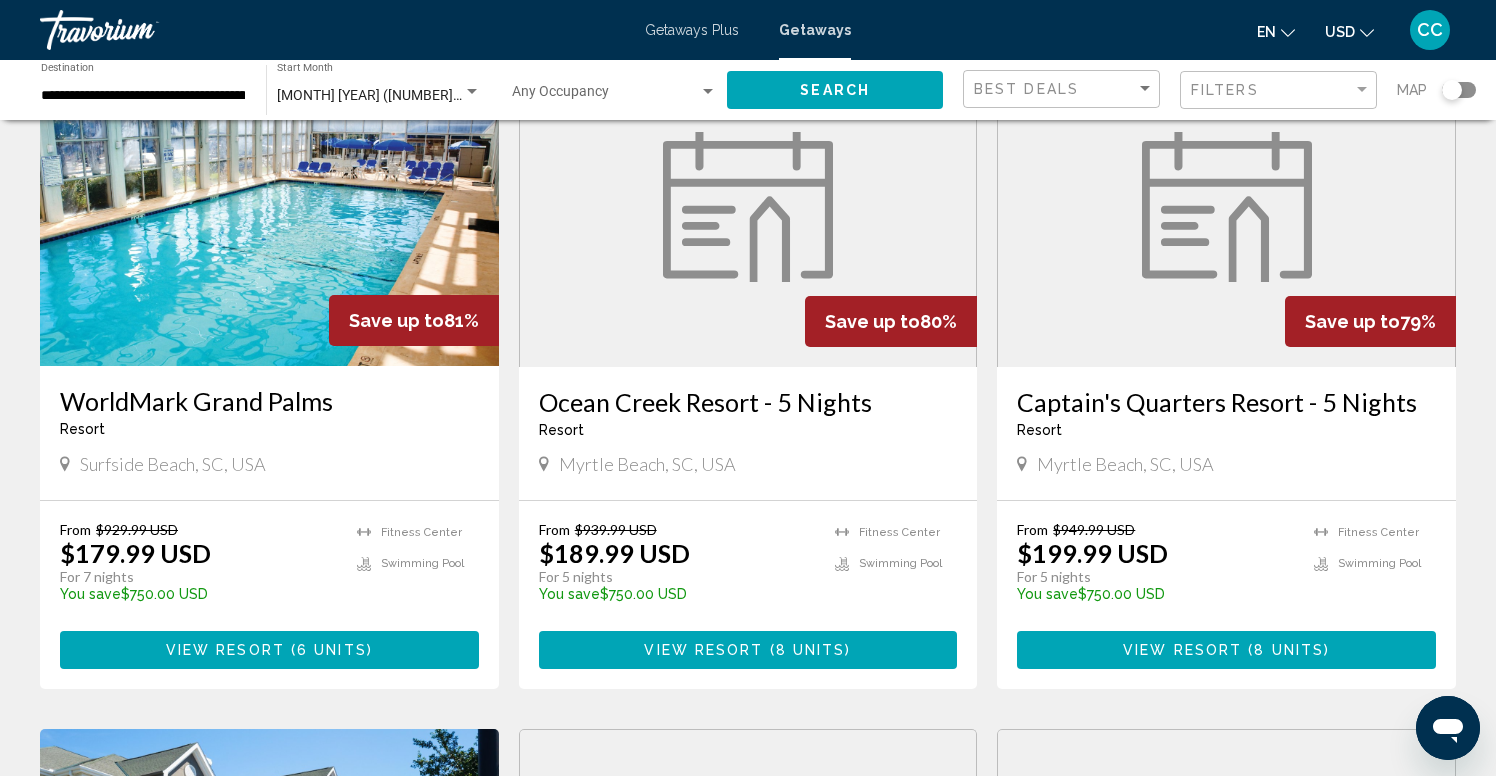 click on "View Resort" at bounding box center (1182, 651) 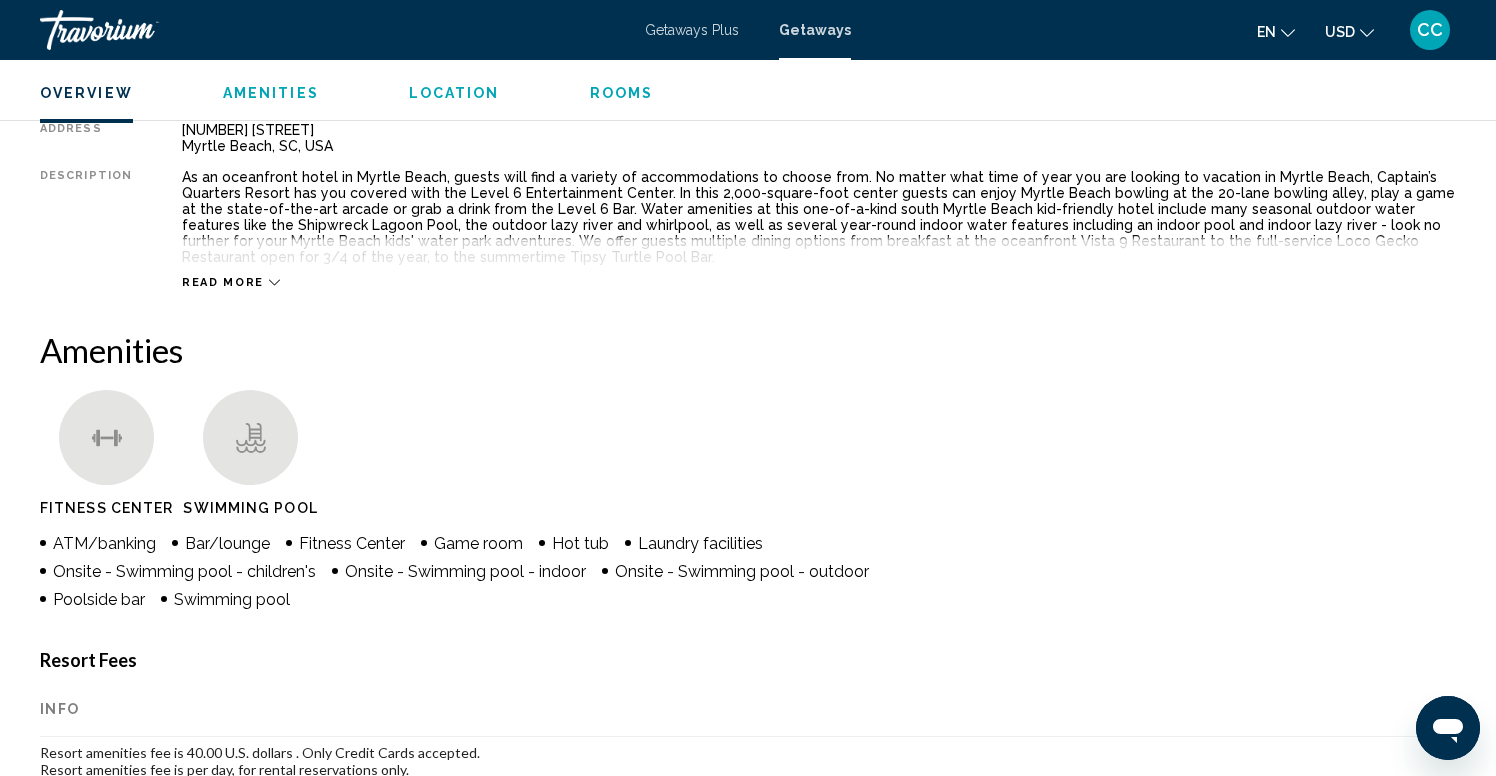 scroll, scrollTop: 17, scrollLeft: 0, axis: vertical 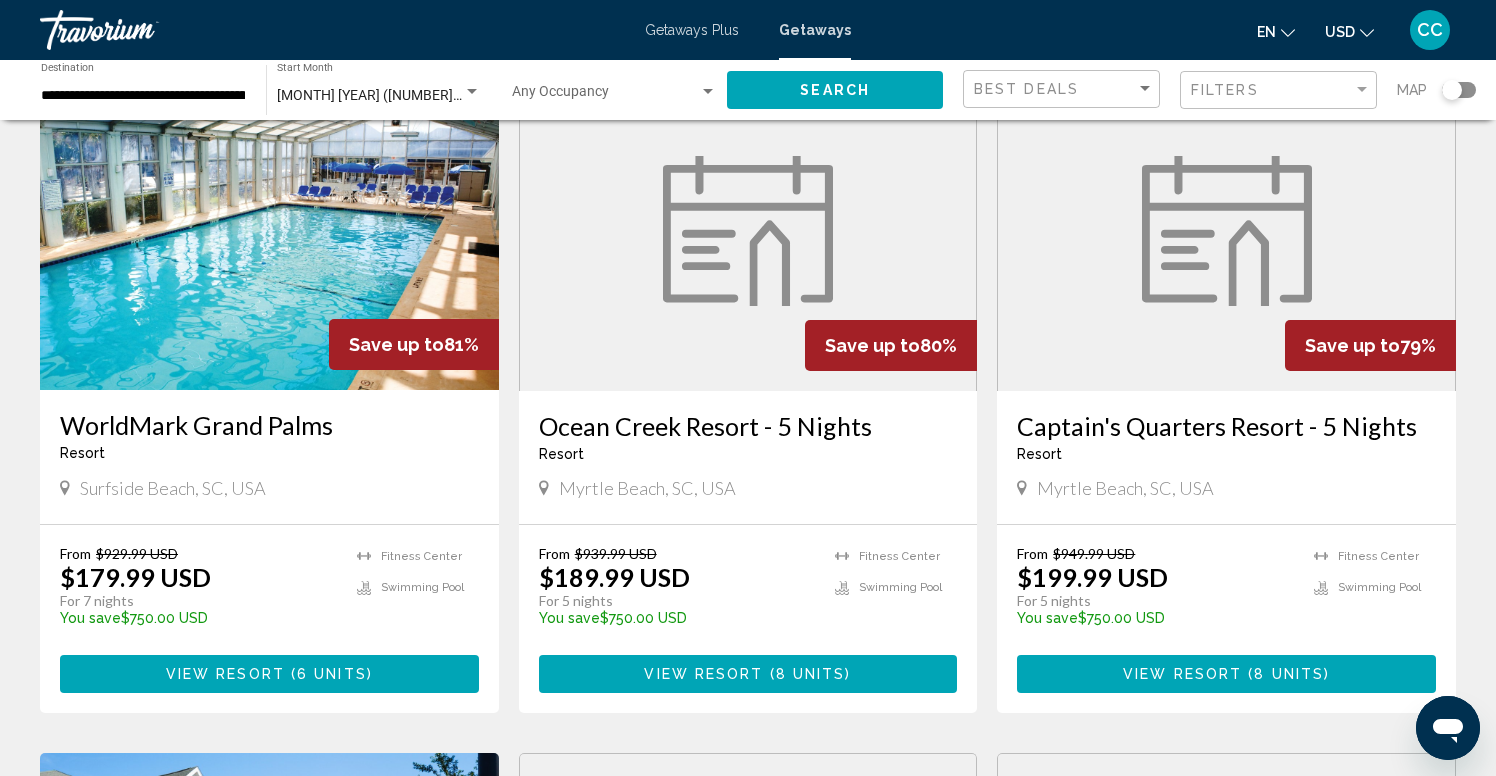 click at bounding box center (1226, 231) 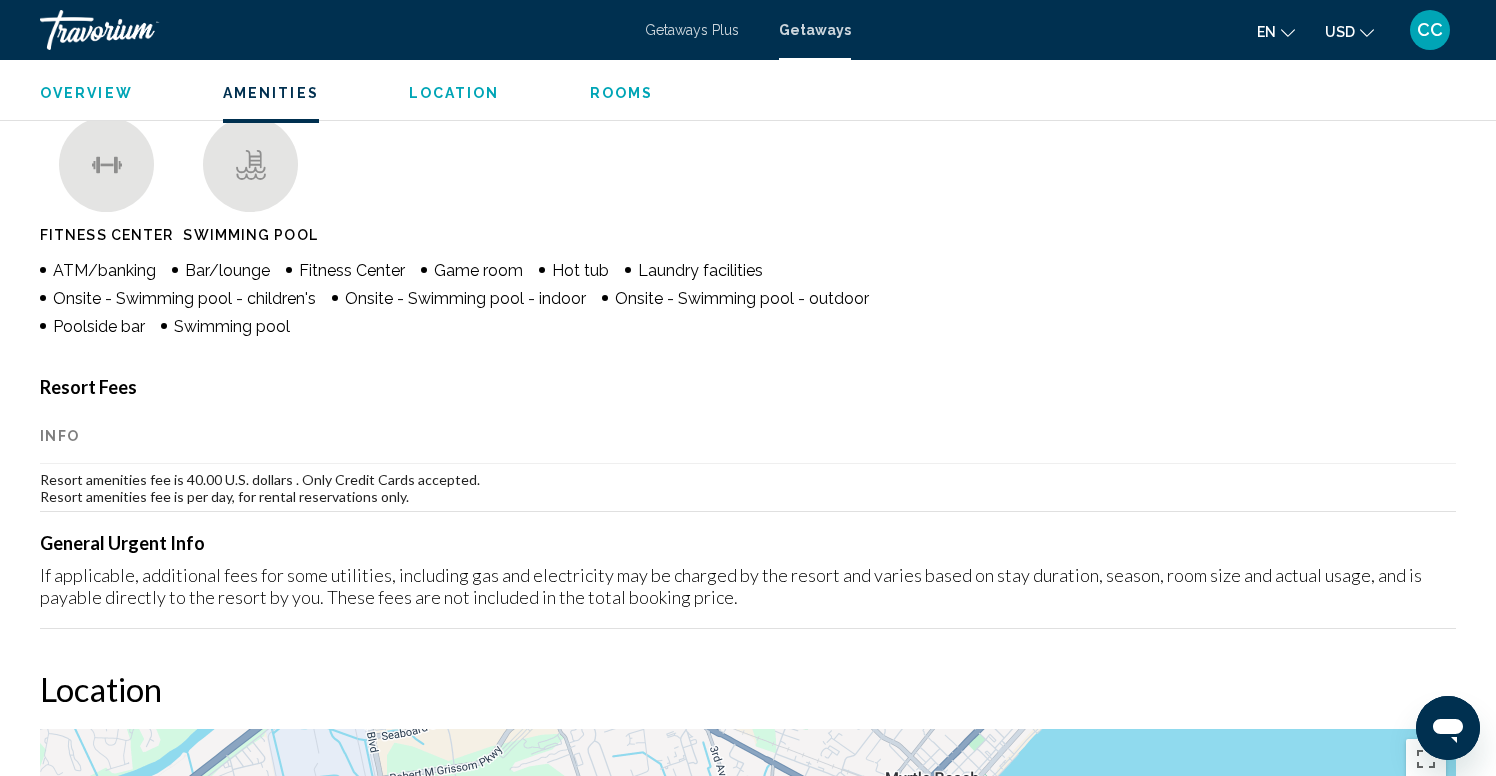 scroll, scrollTop: 370, scrollLeft: 0, axis: vertical 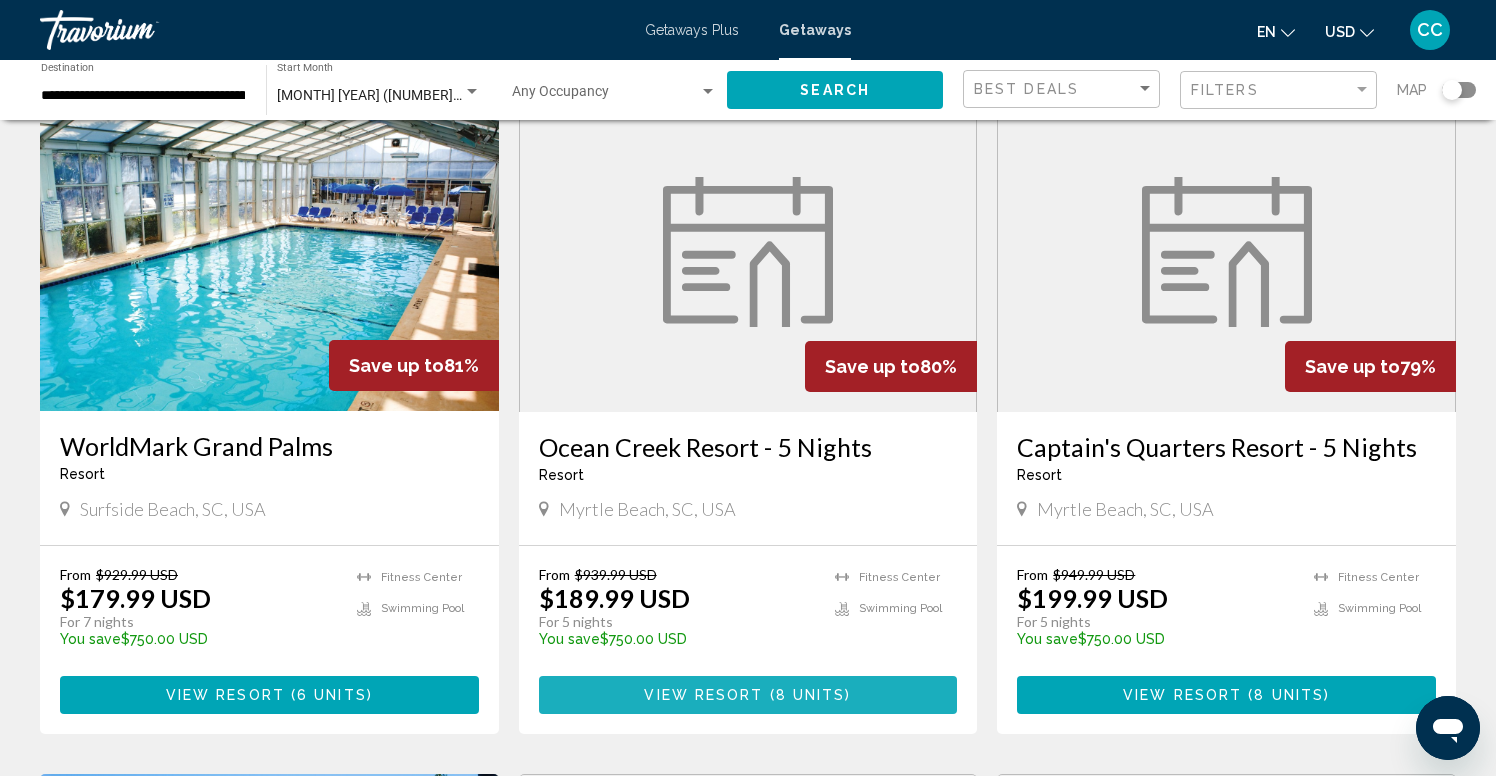 click on "View Resort" at bounding box center [703, 696] 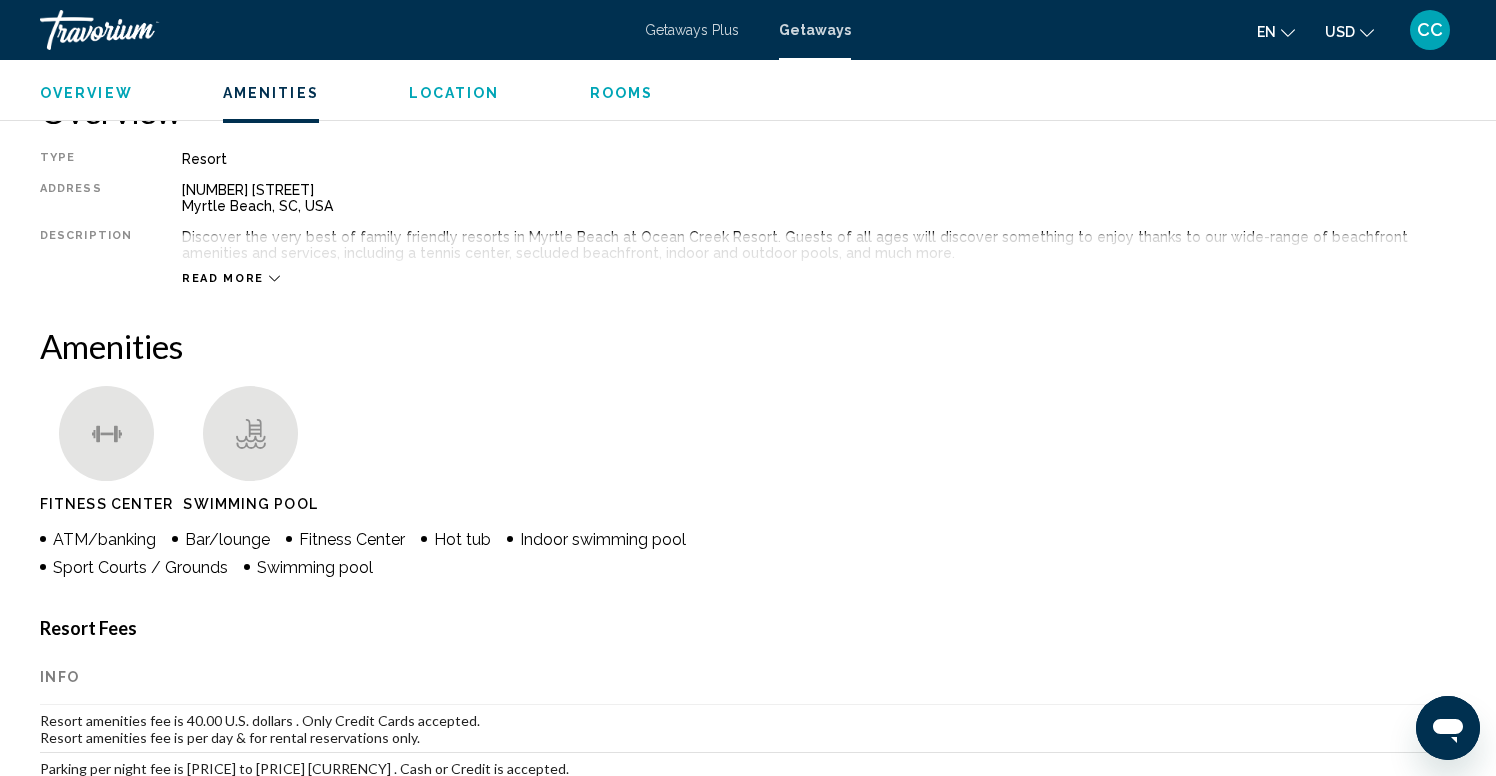 scroll, scrollTop: 111, scrollLeft: 0, axis: vertical 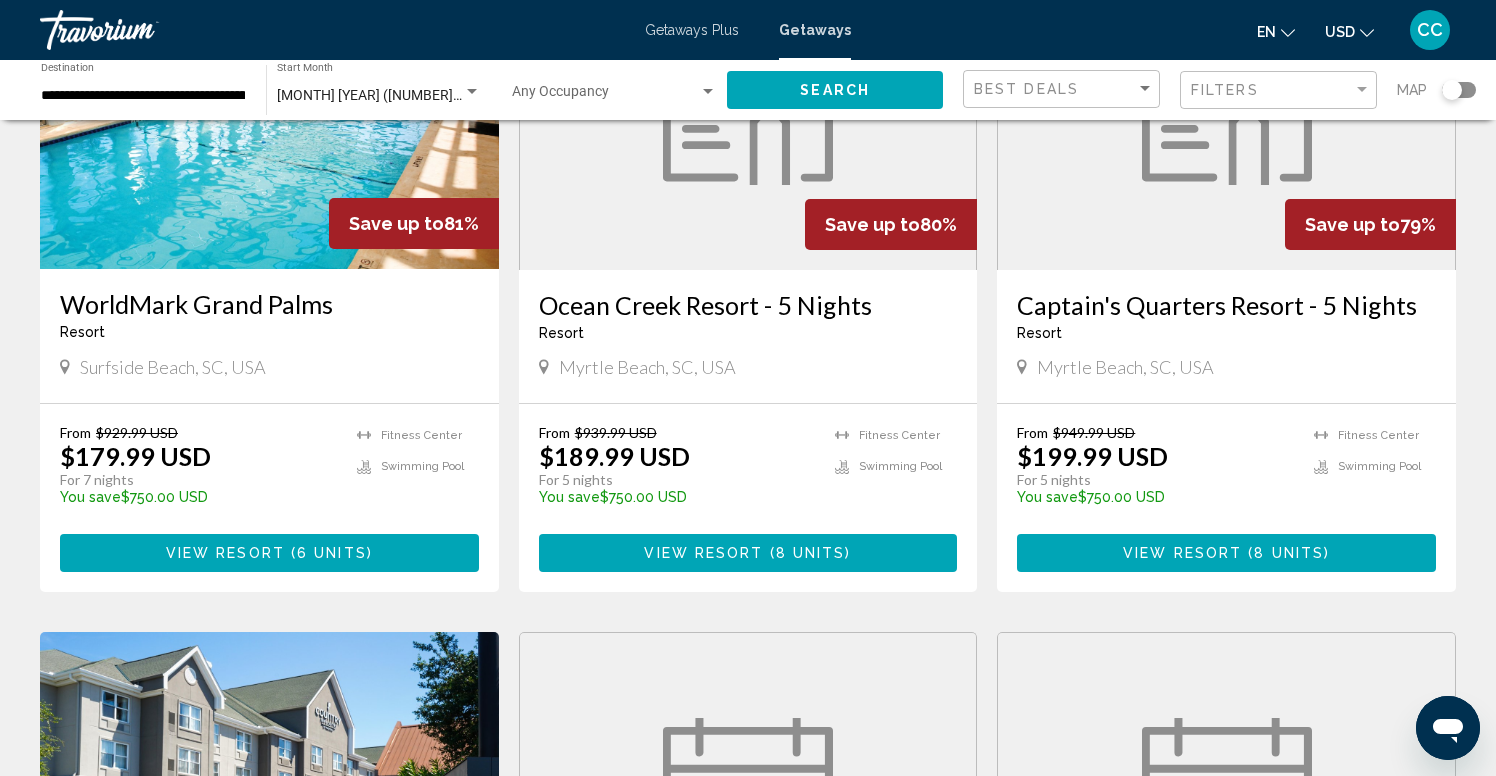 click on "View Resort" at bounding box center [1182, 554] 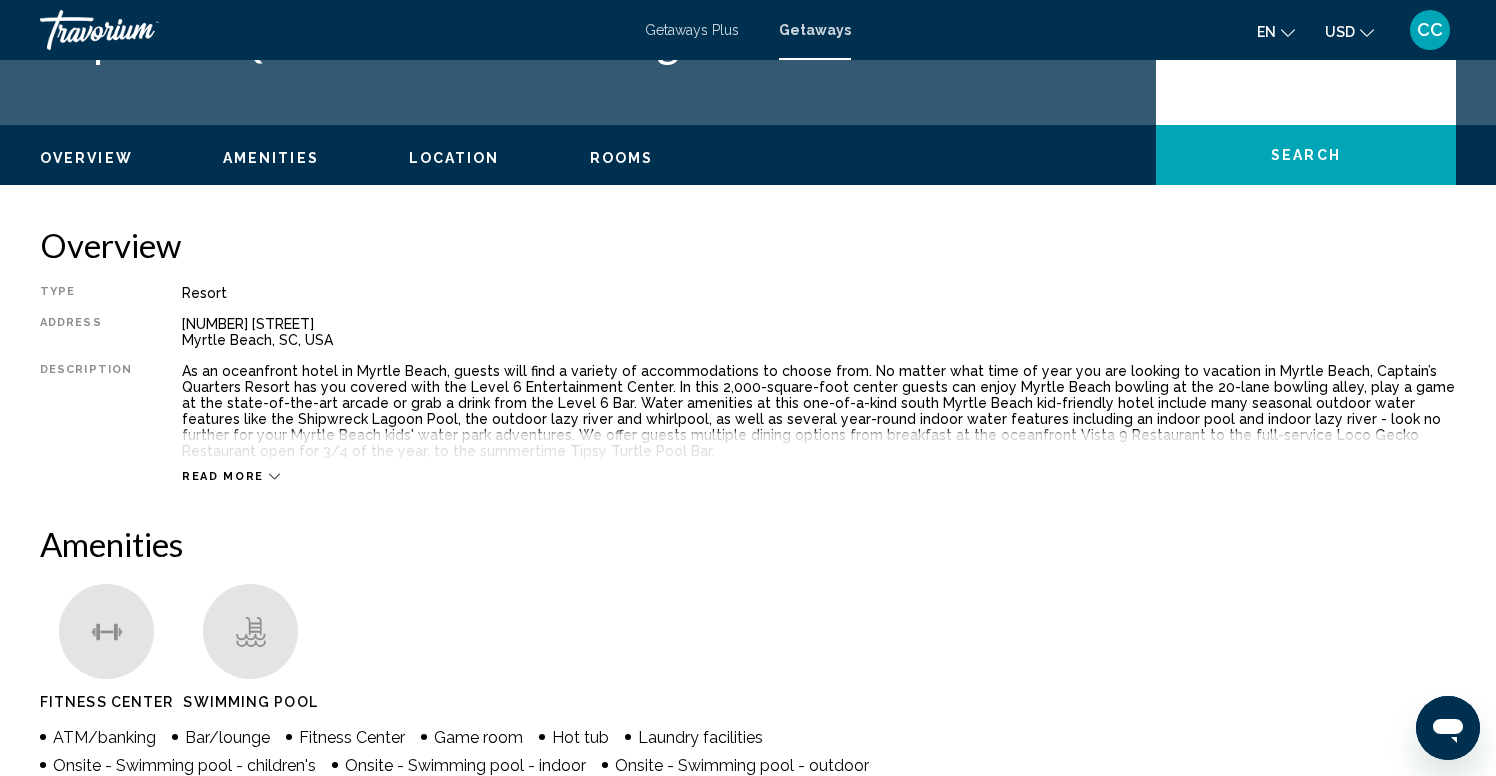 scroll, scrollTop: 0, scrollLeft: 0, axis: both 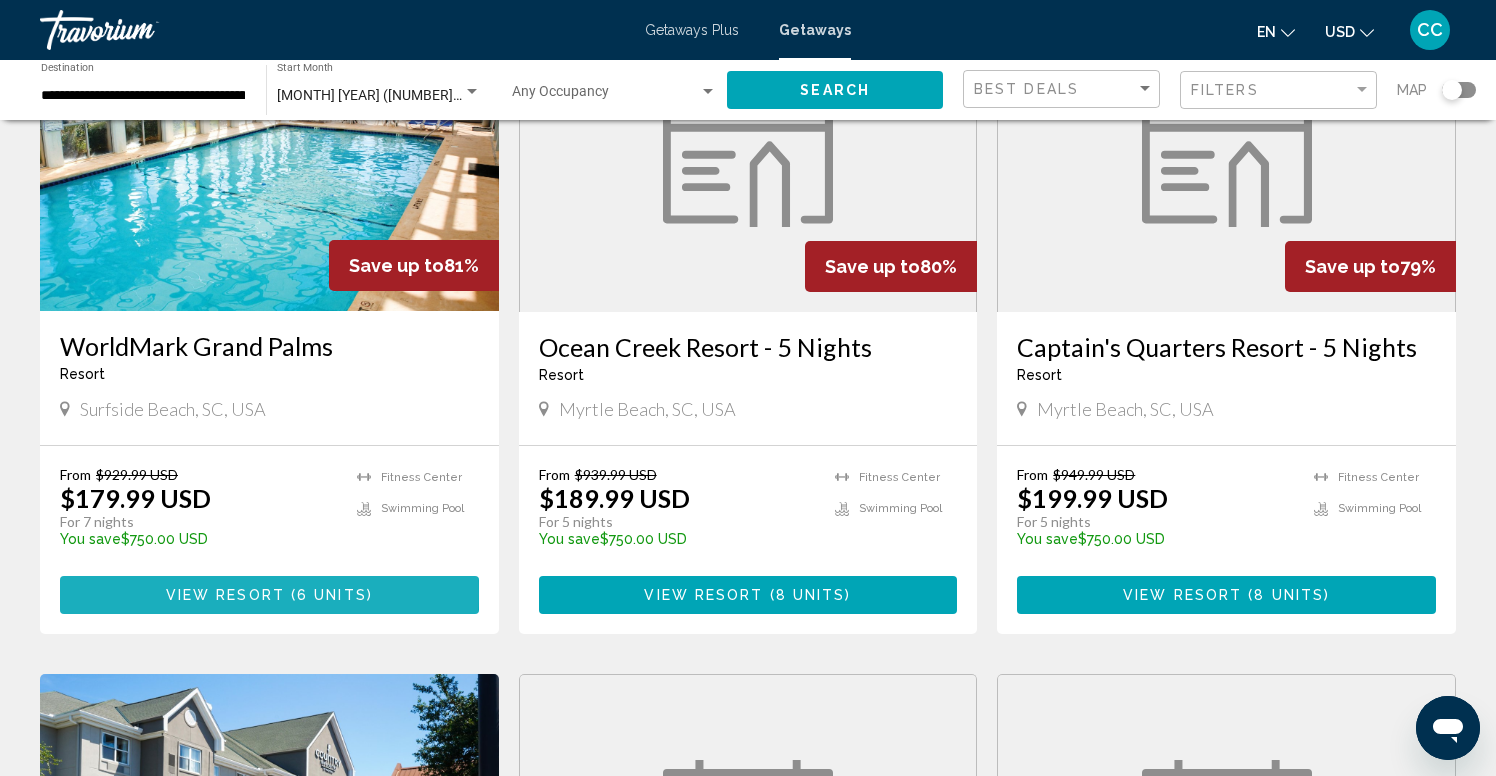 click on "View Resort" at bounding box center [225, 596] 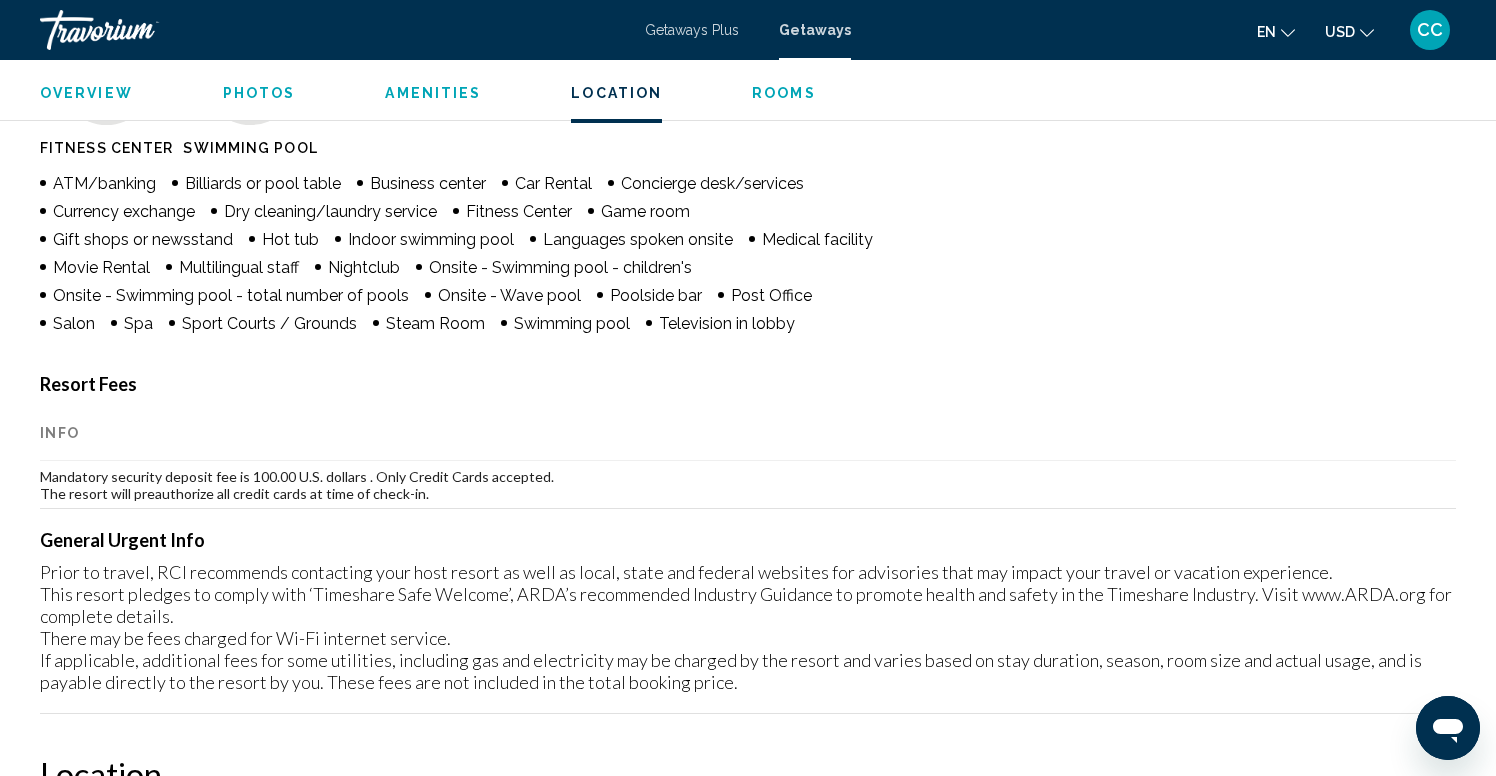 scroll, scrollTop: 1172, scrollLeft: 0, axis: vertical 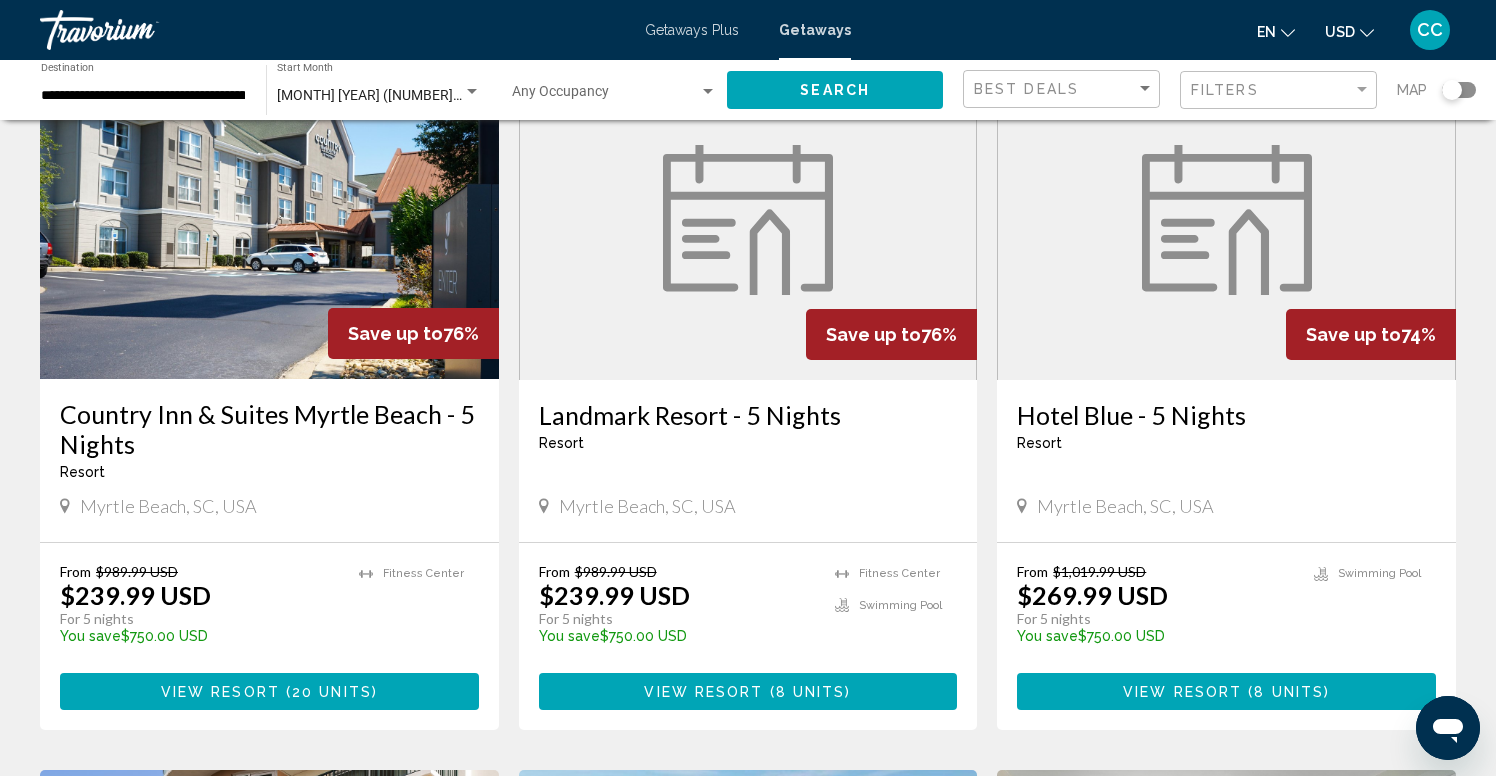 click on "View Resort" at bounding box center [220, 692] 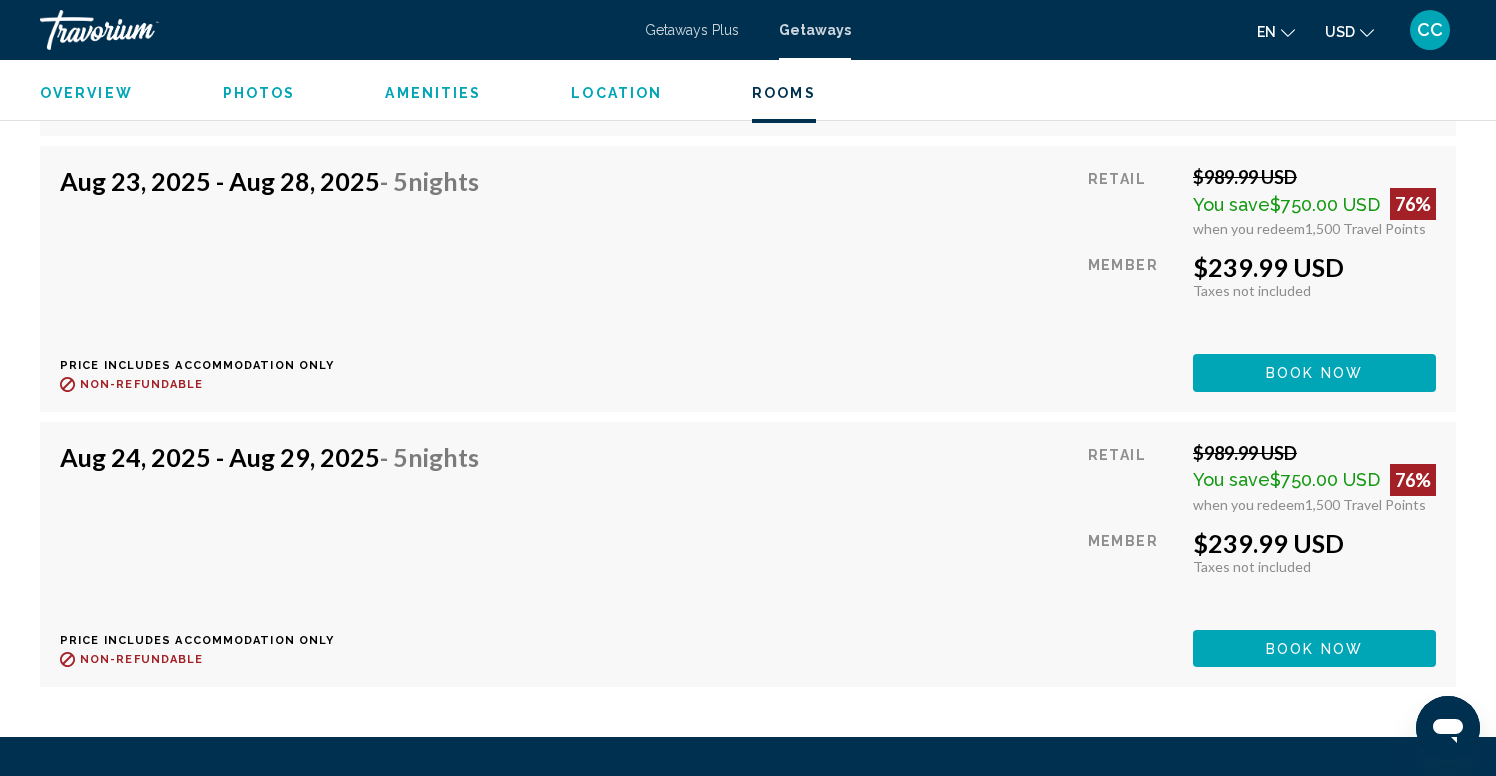 scroll, scrollTop: 4027, scrollLeft: 0, axis: vertical 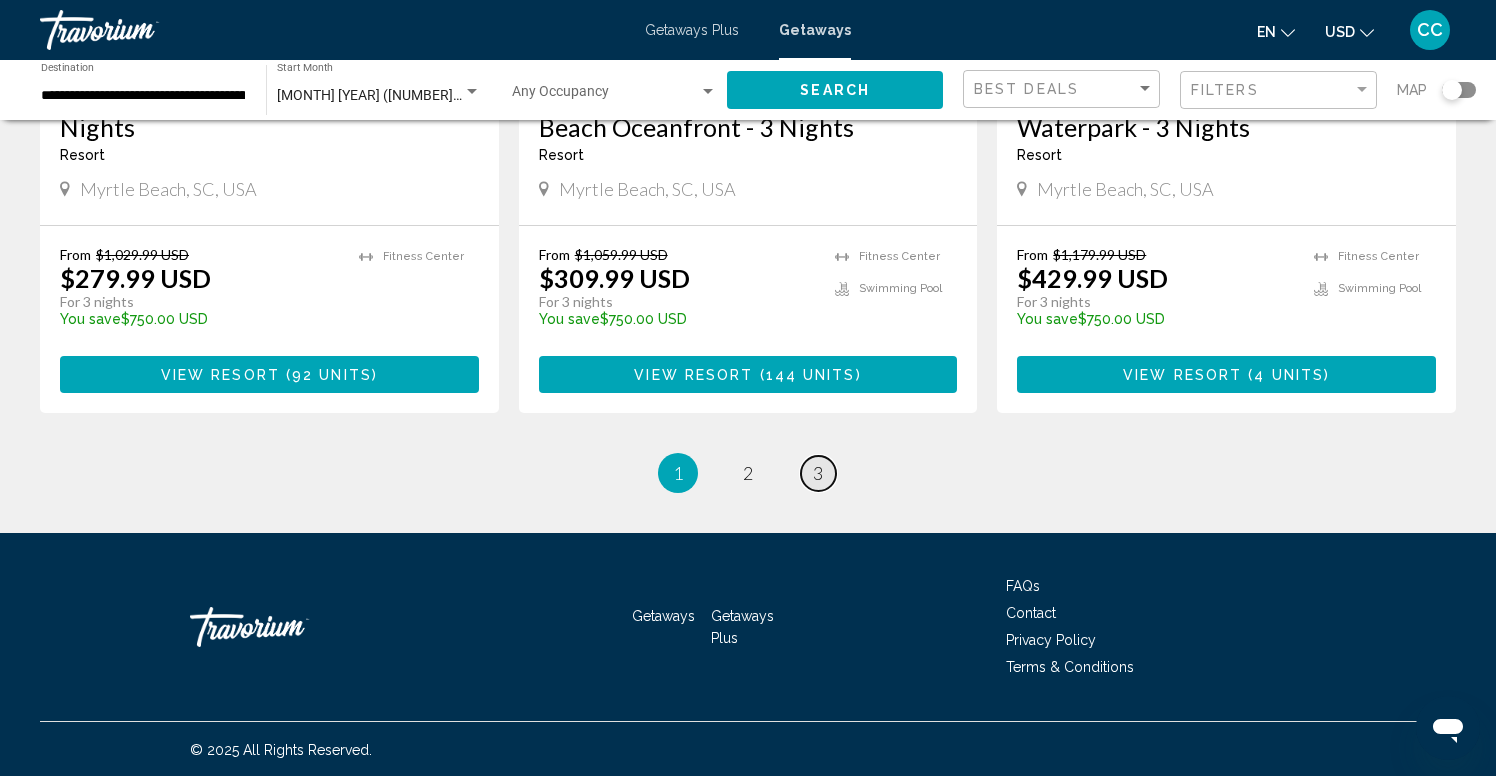 click on "3" at bounding box center [818, 473] 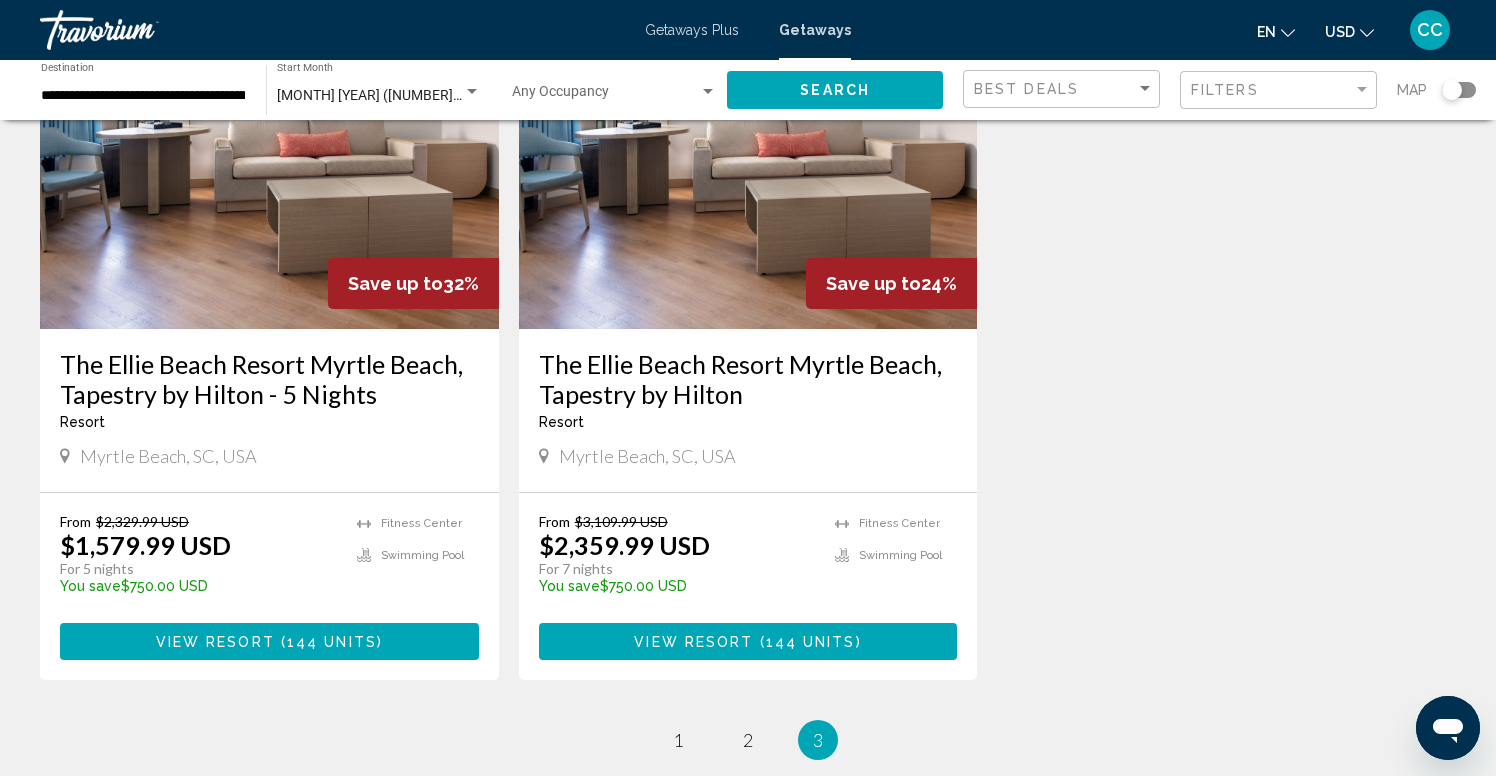 scroll, scrollTop: 216, scrollLeft: 0, axis: vertical 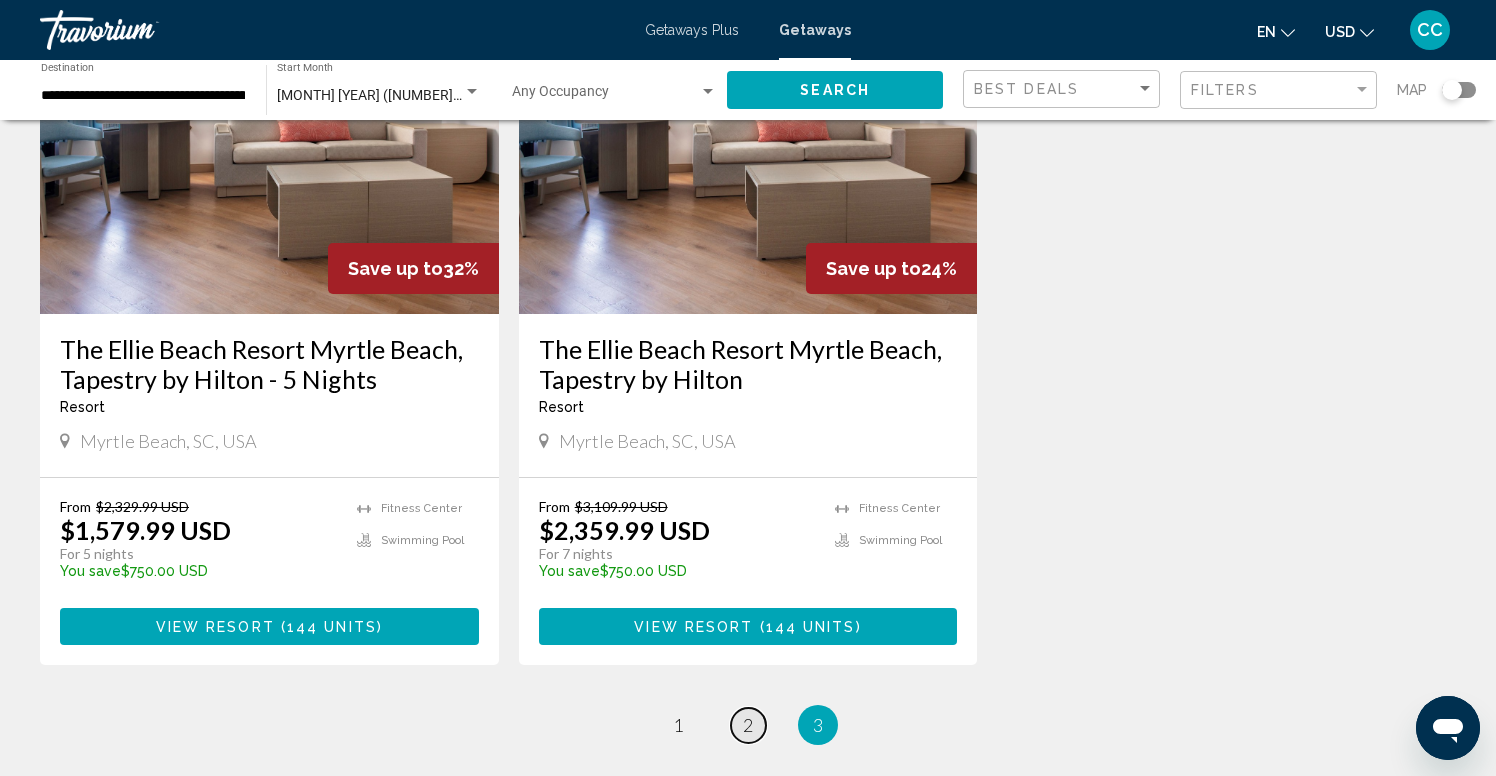 click on "2" at bounding box center [748, 725] 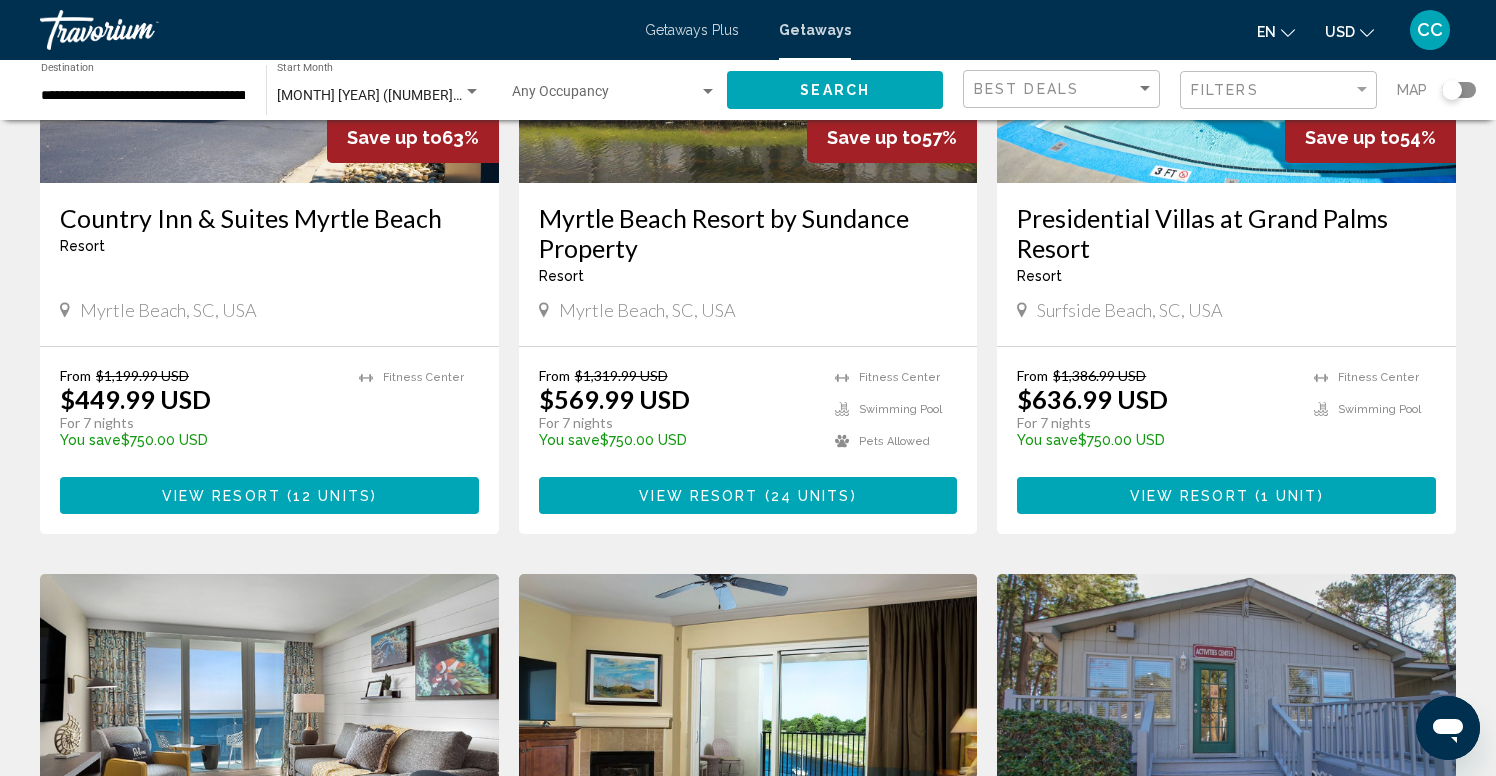 scroll, scrollTop: 348, scrollLeft: 0, axis: vertical 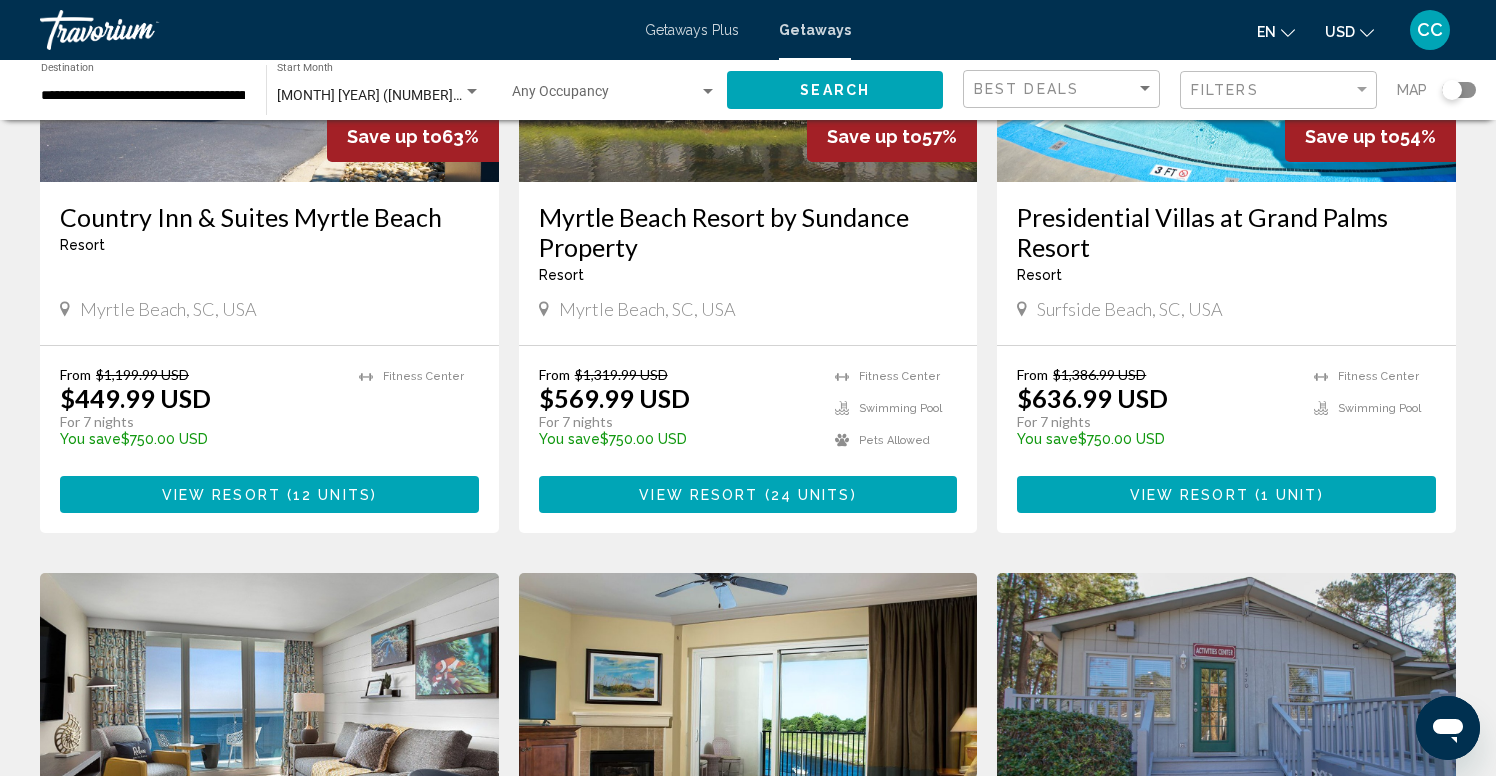 click on "12 units" at bounding box center (332, 495) 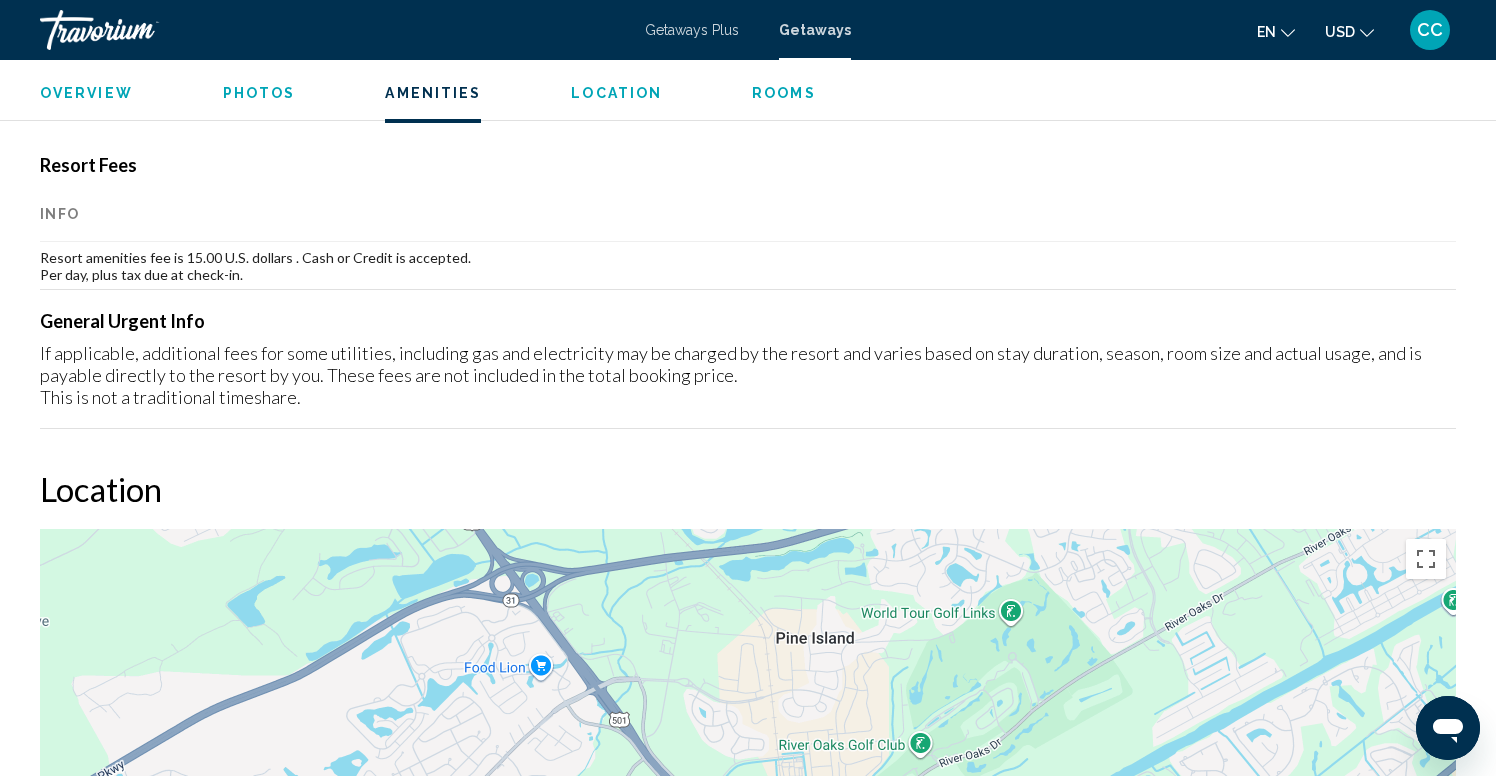 scroll, scrollTop: 1471, scrollLeft: 0, axis: vertical 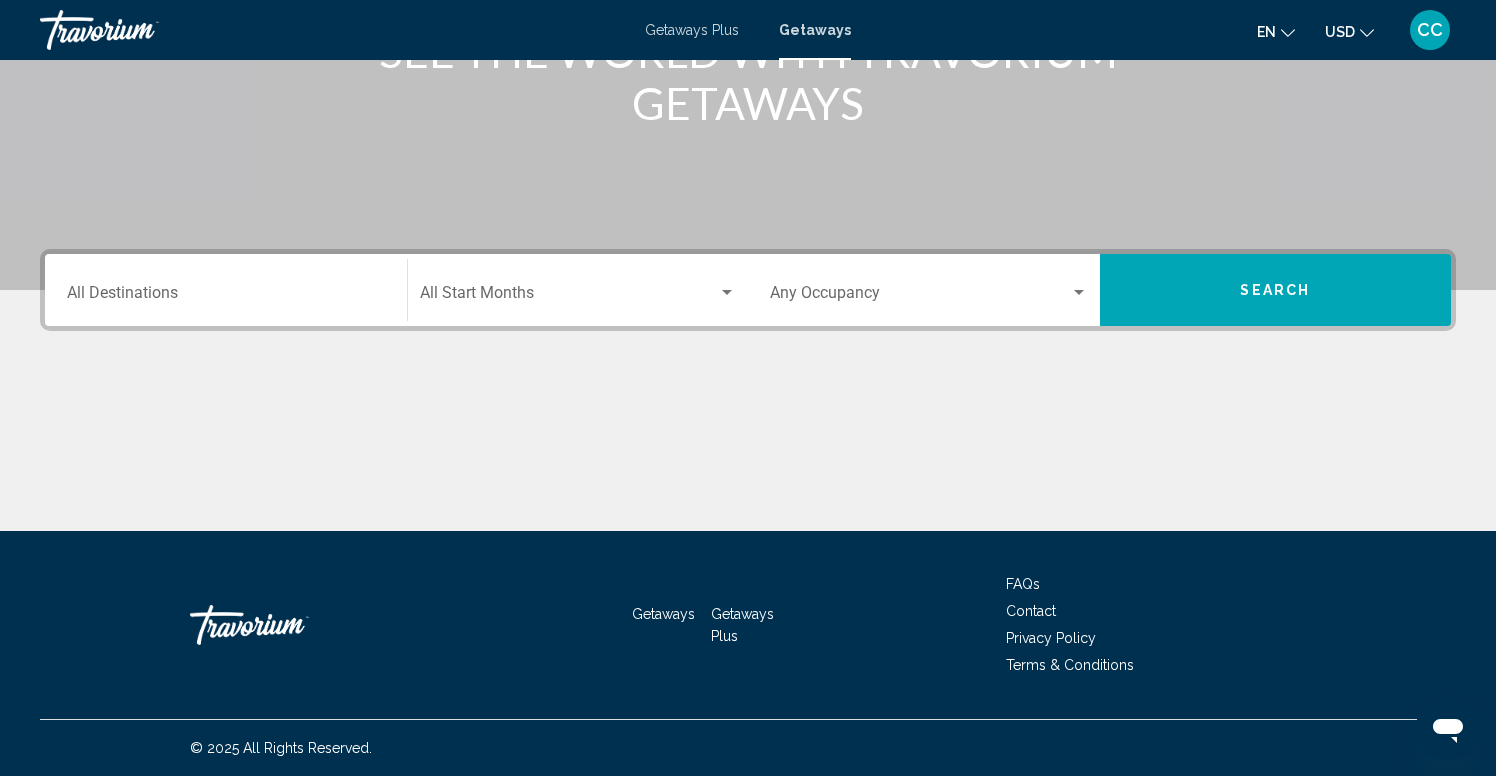 click on "Destination All Destinations" at bounding box center [226, 290] 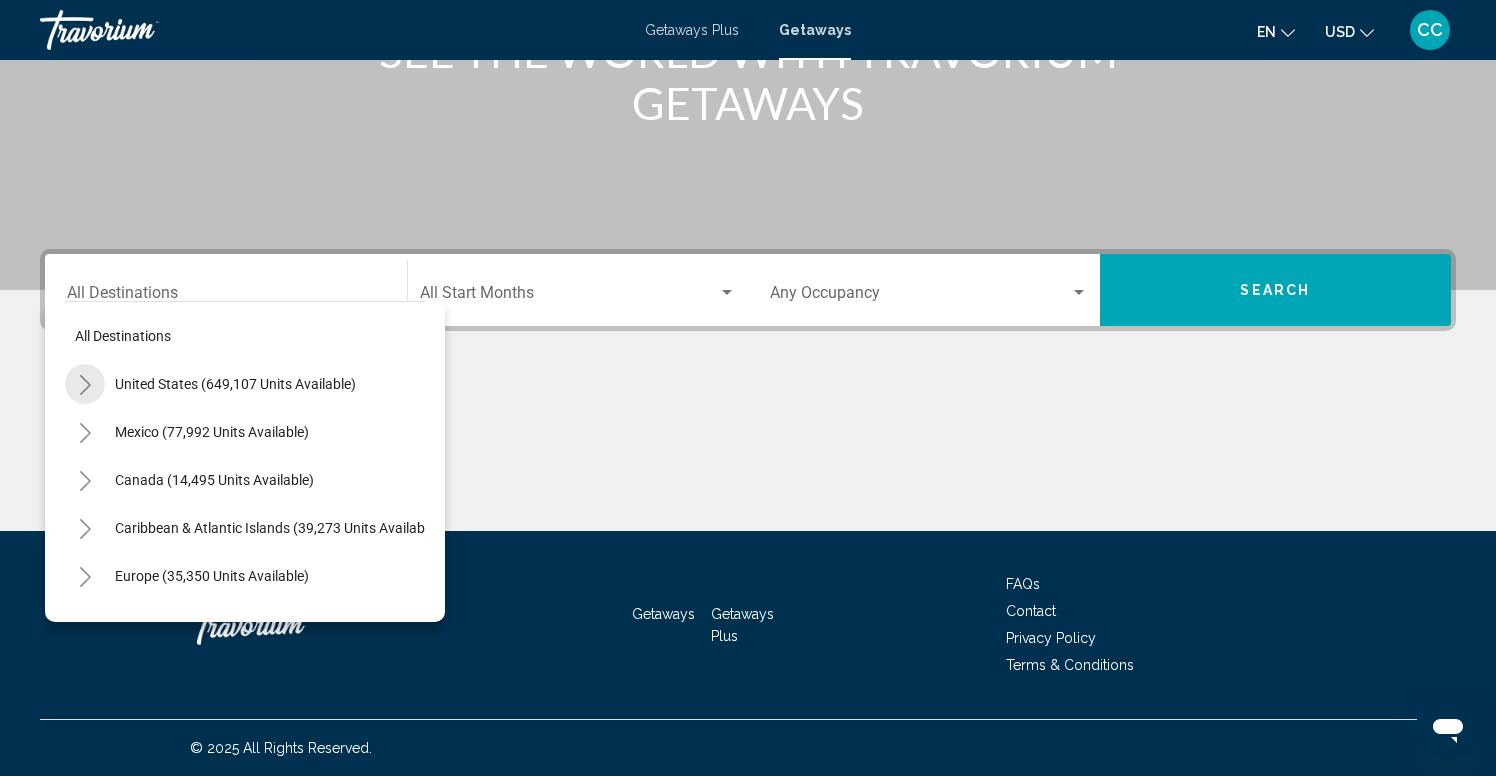 click 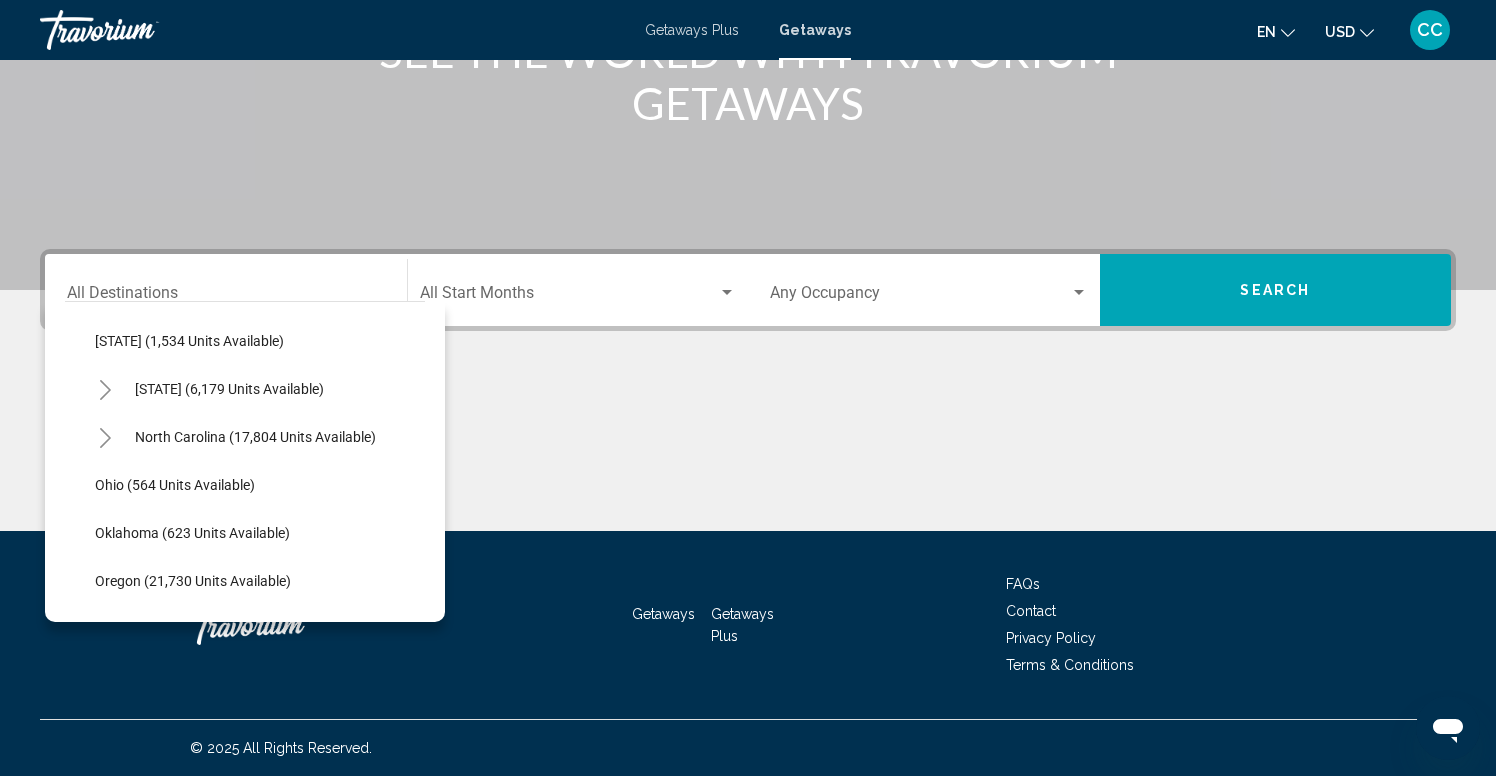 scroll, scrollTop: 1667, scrollLeft: 0, axis: vertical 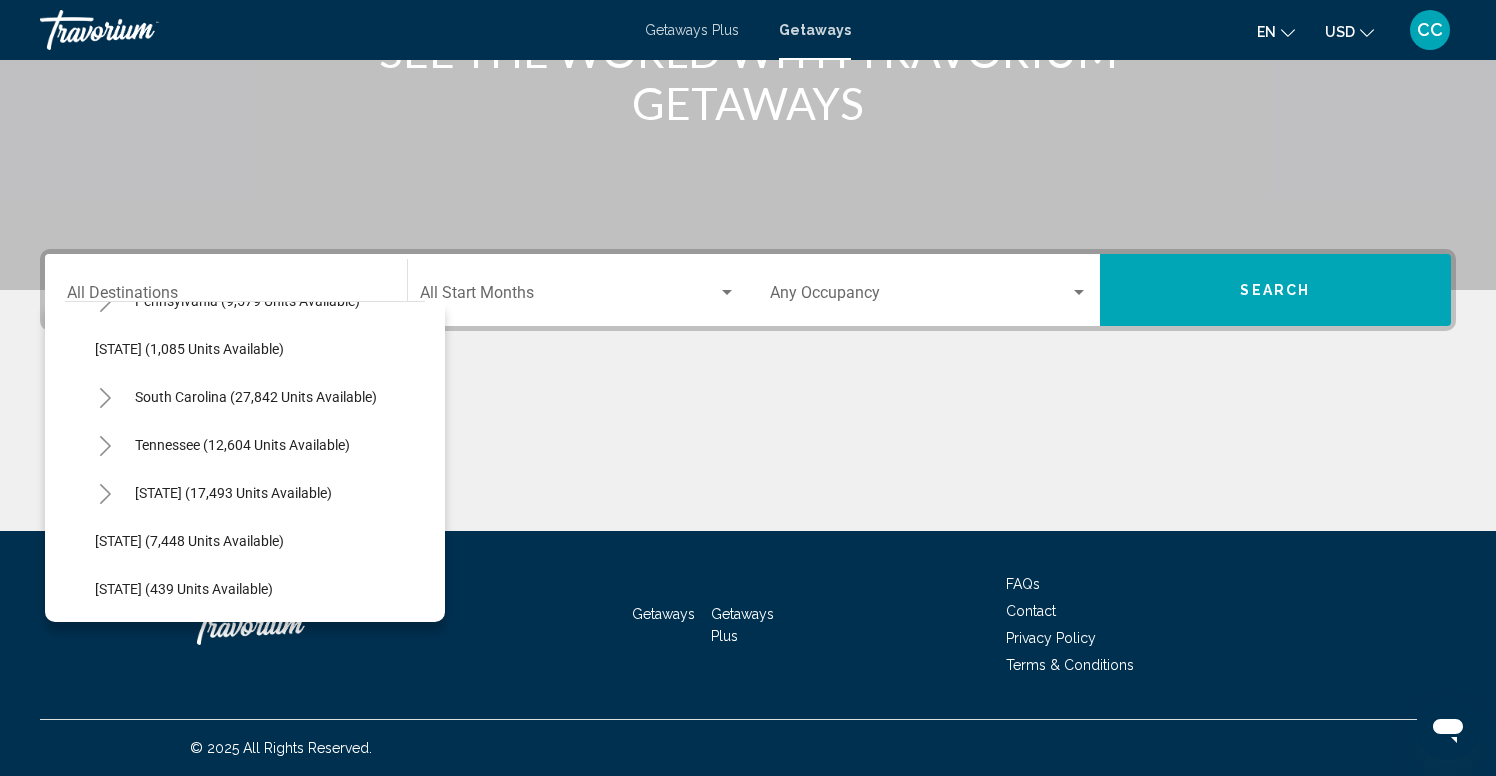 click 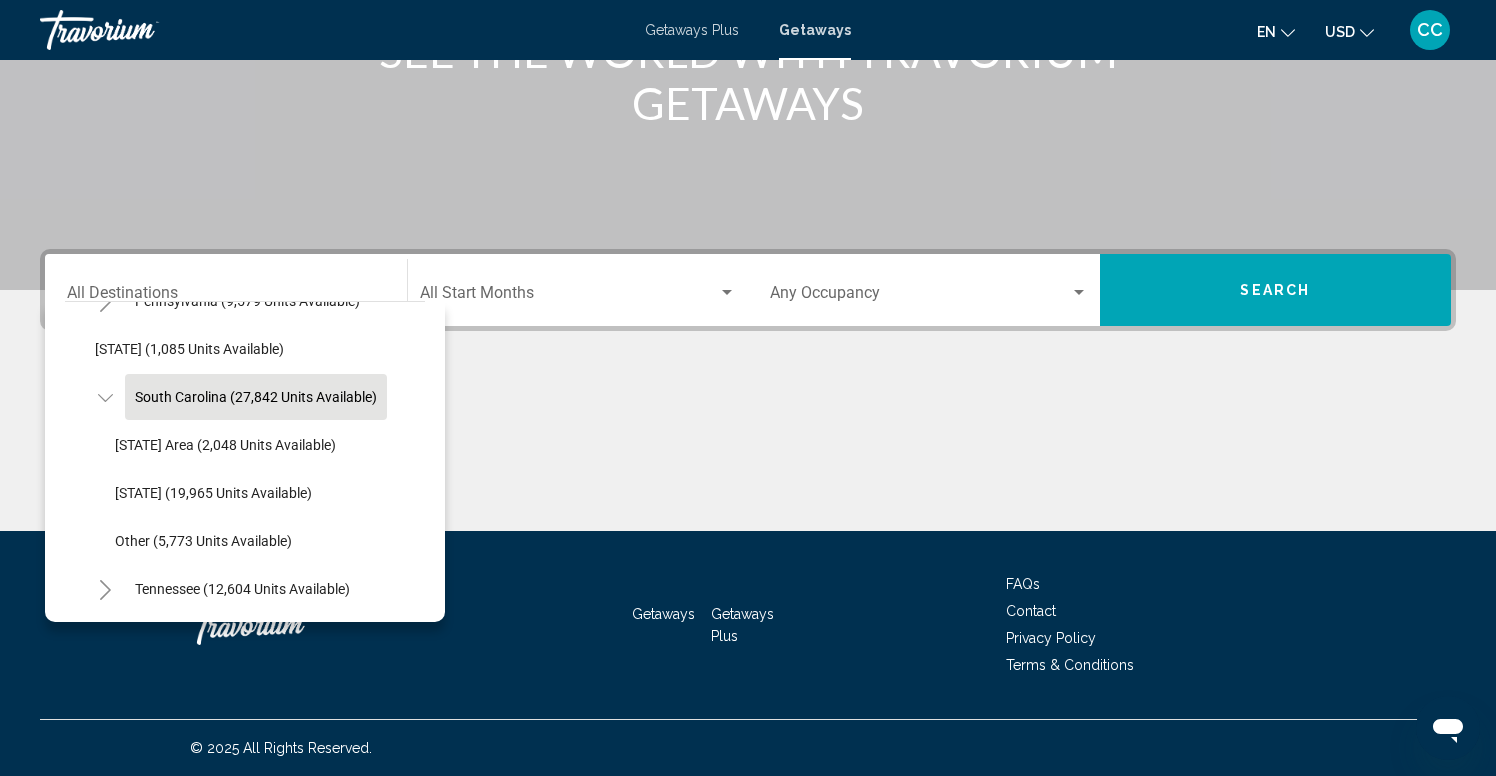 click on "South Carolina (27,842 units available)" 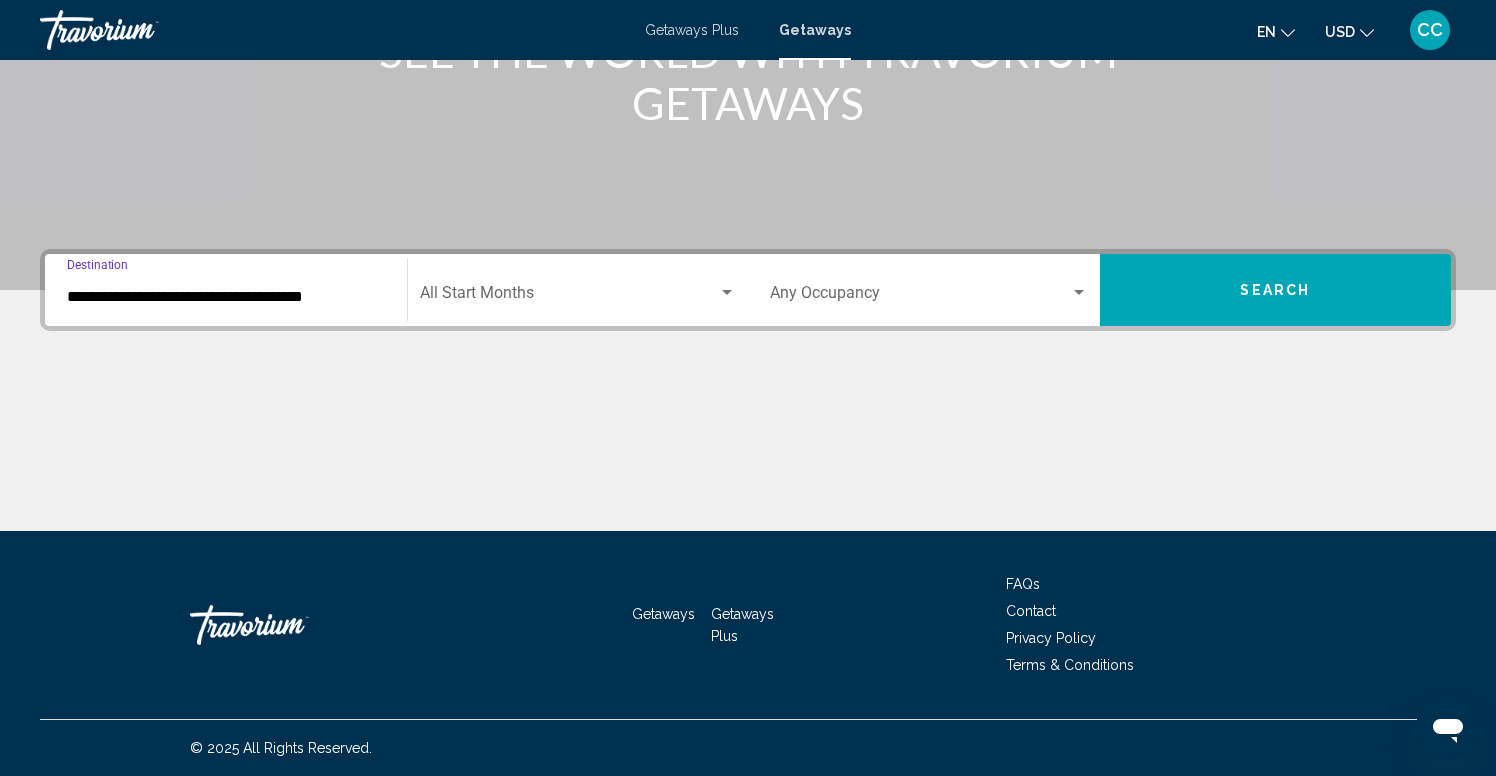click on "**********" at bounding box center [226, 297] 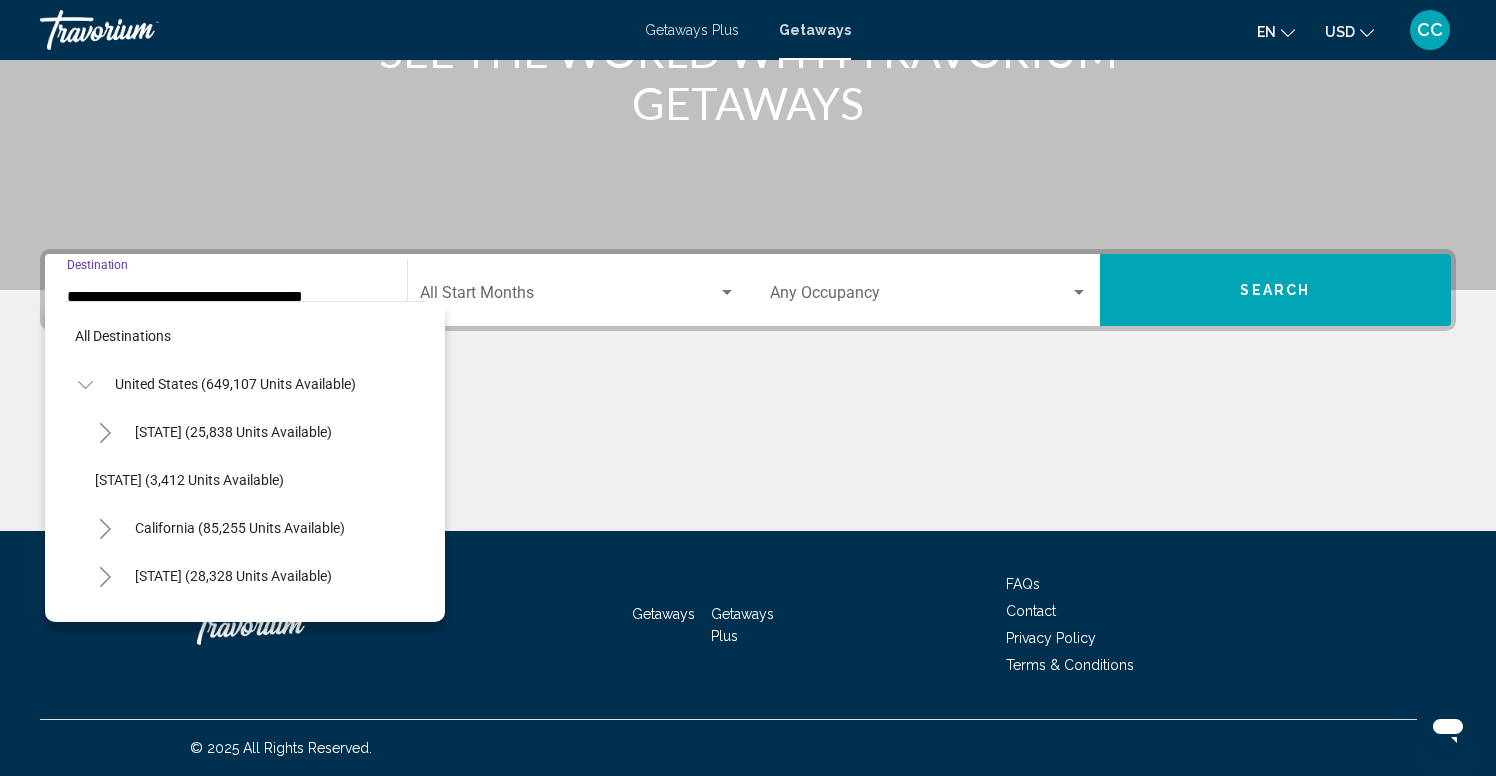 scroll, scrollTop: 1607, scrollLeft: 0, axis: vertical 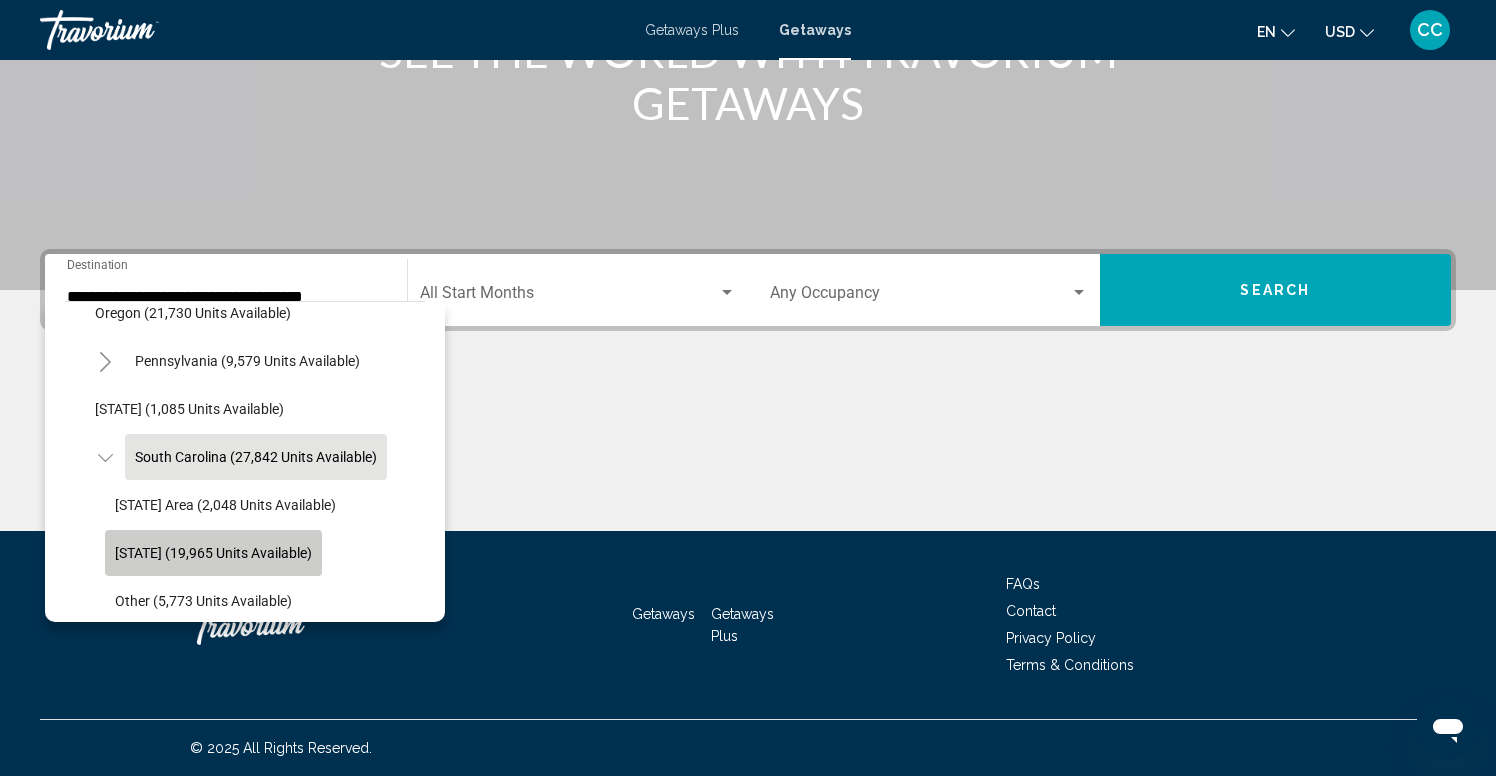 click on "[STATE] (19,965 units available)" 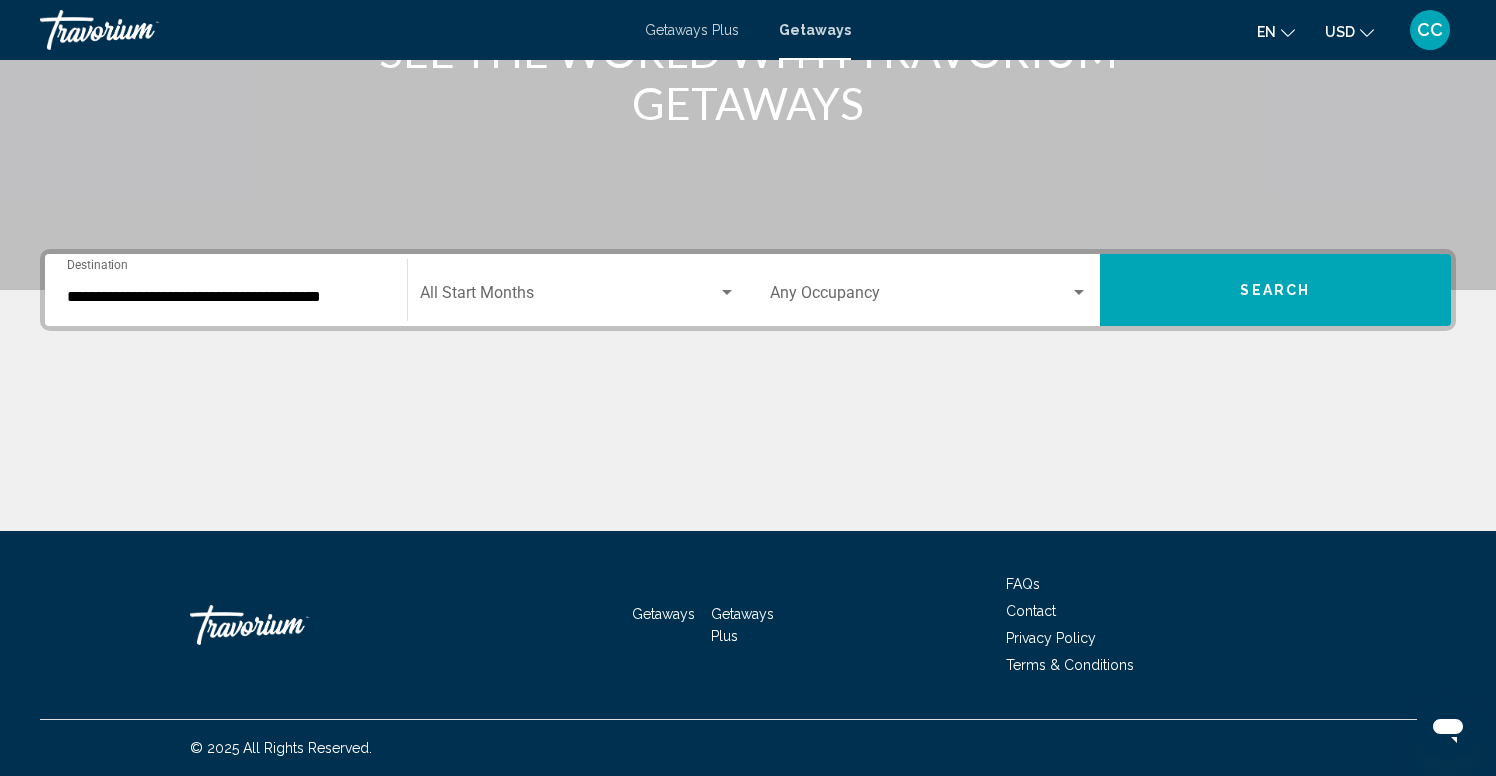 click on "Start Month All Start Months" 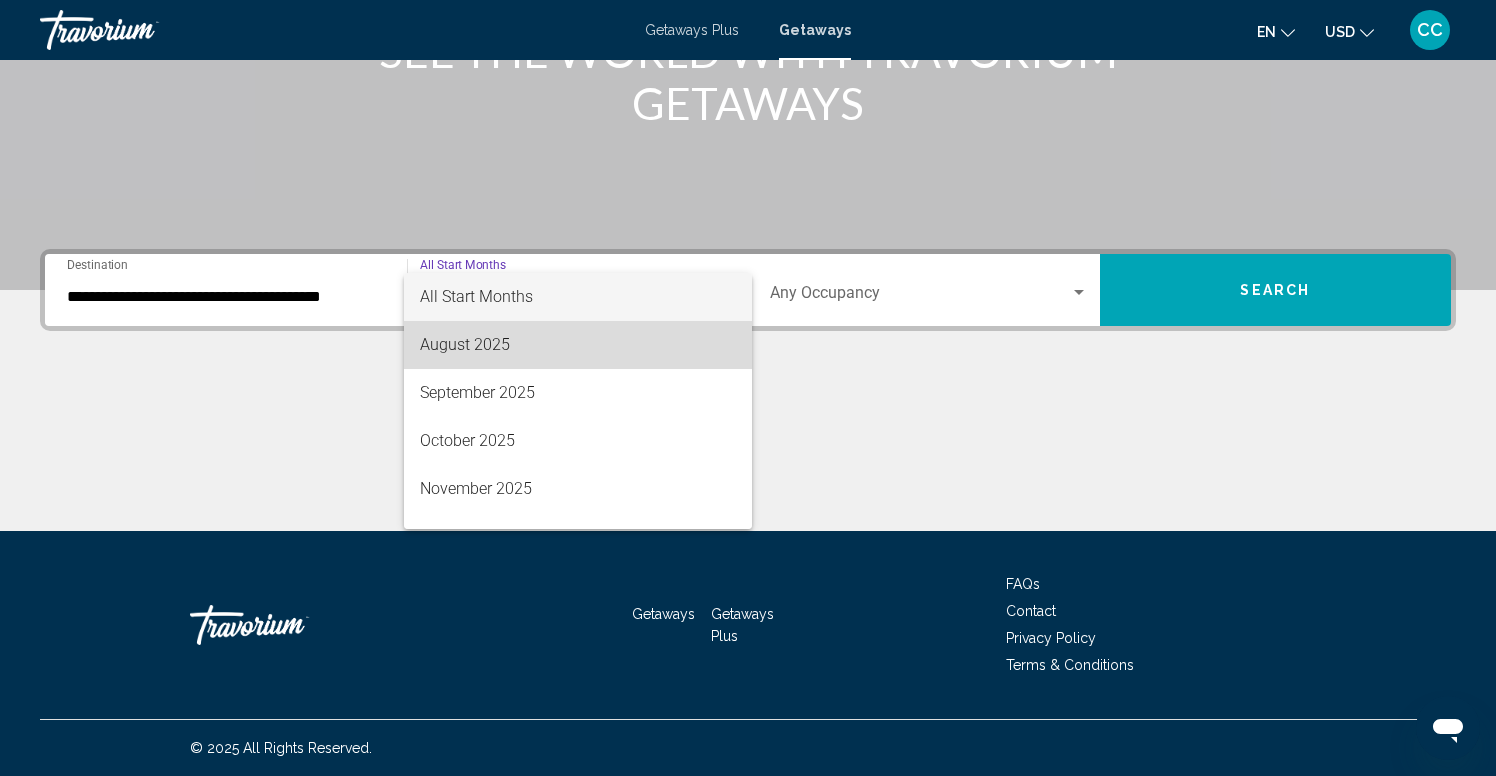 click on "August 2025" at bounding box center [578, 345] 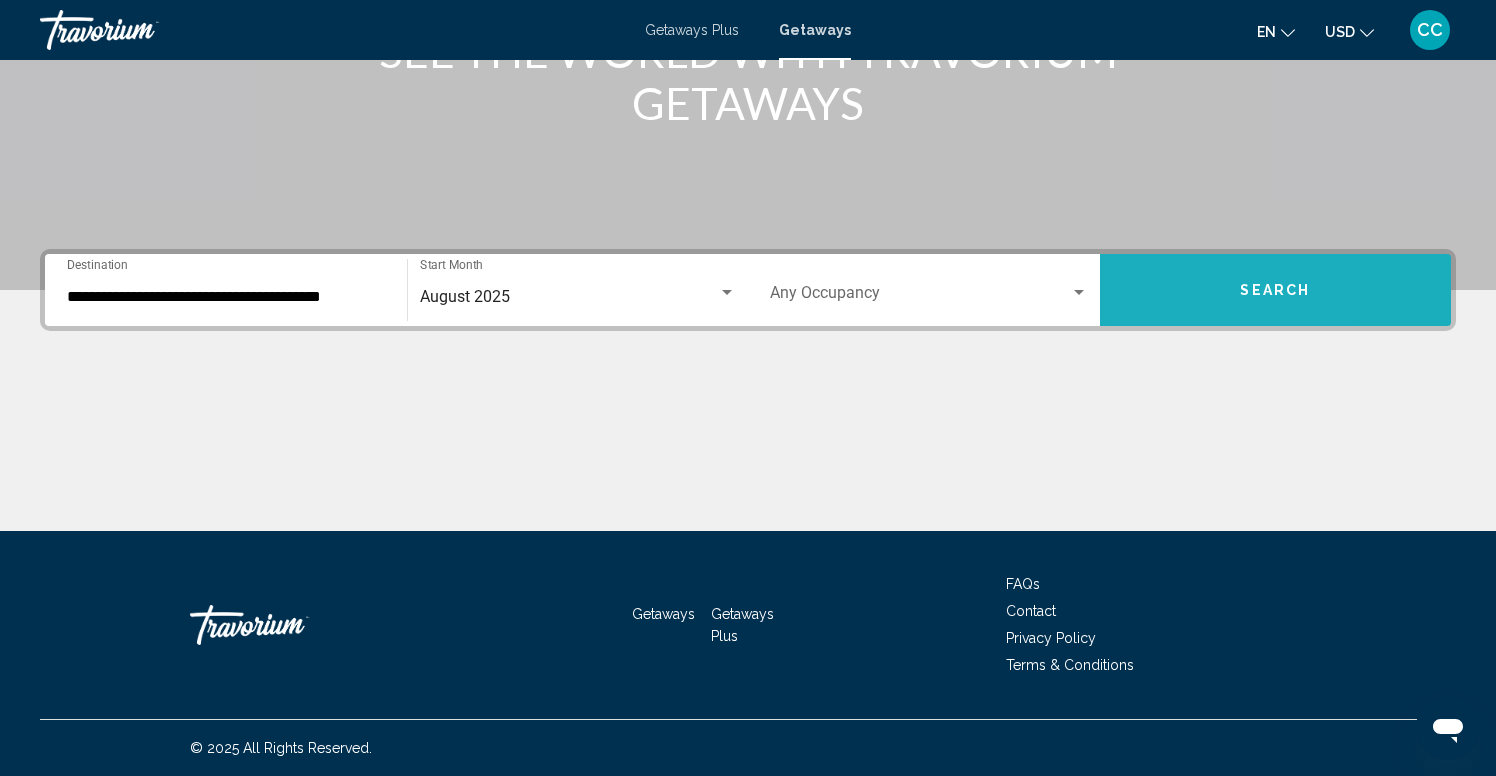 click on "Search" at bounding box center (1276, 290) 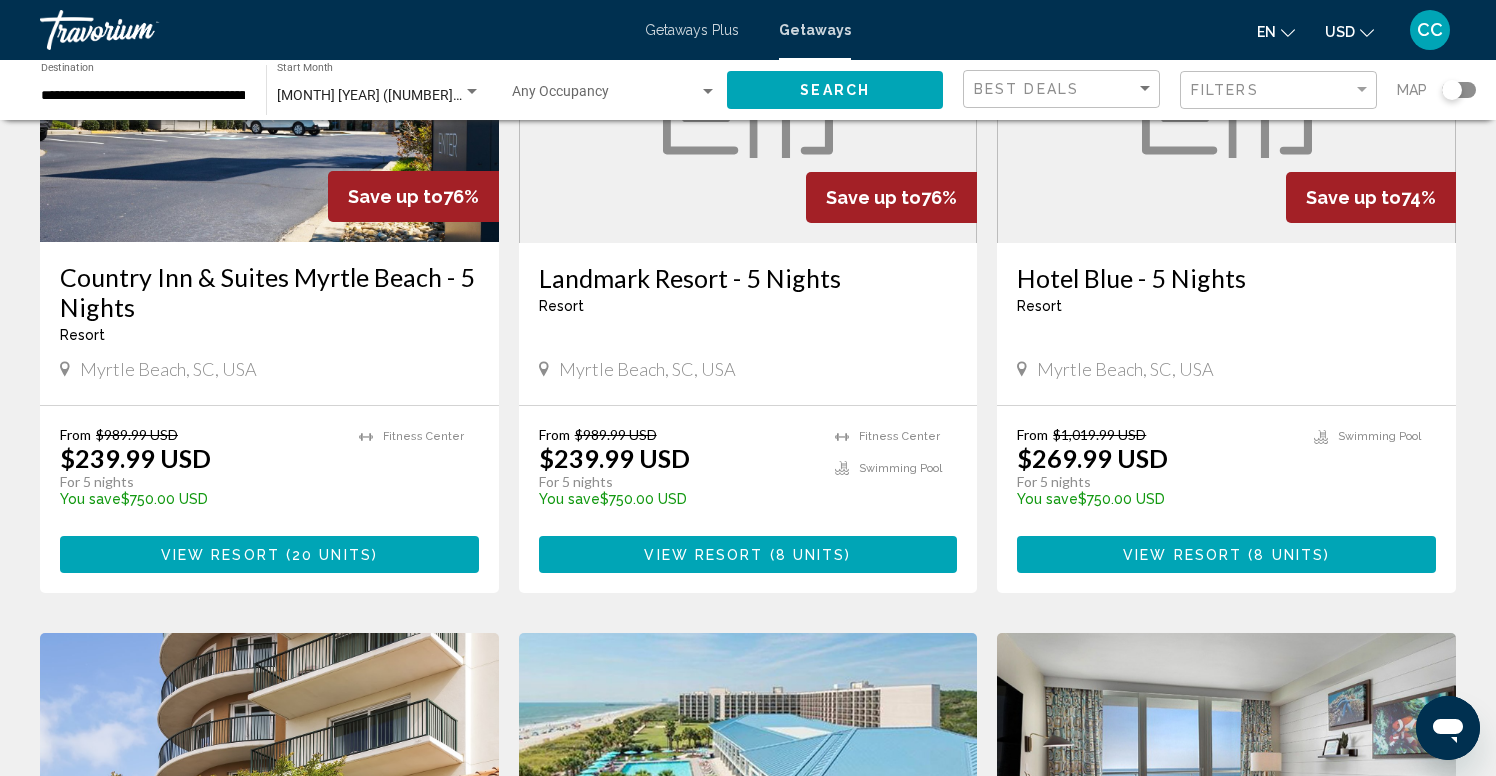 scroll, scrollTop: 1715, scrollLeft: 0, axis: vertical 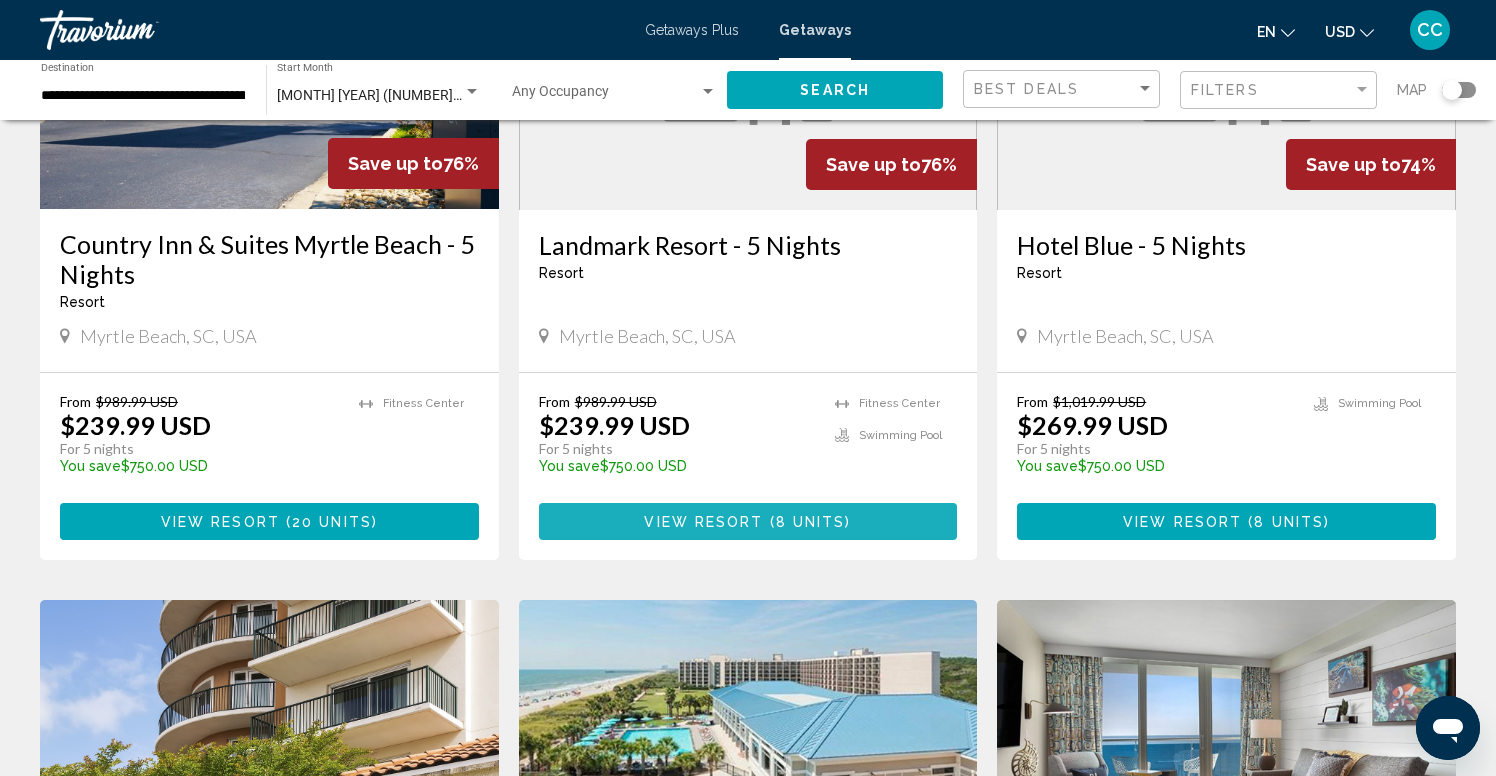 click on "8 units" at bounding box center (811, 522) 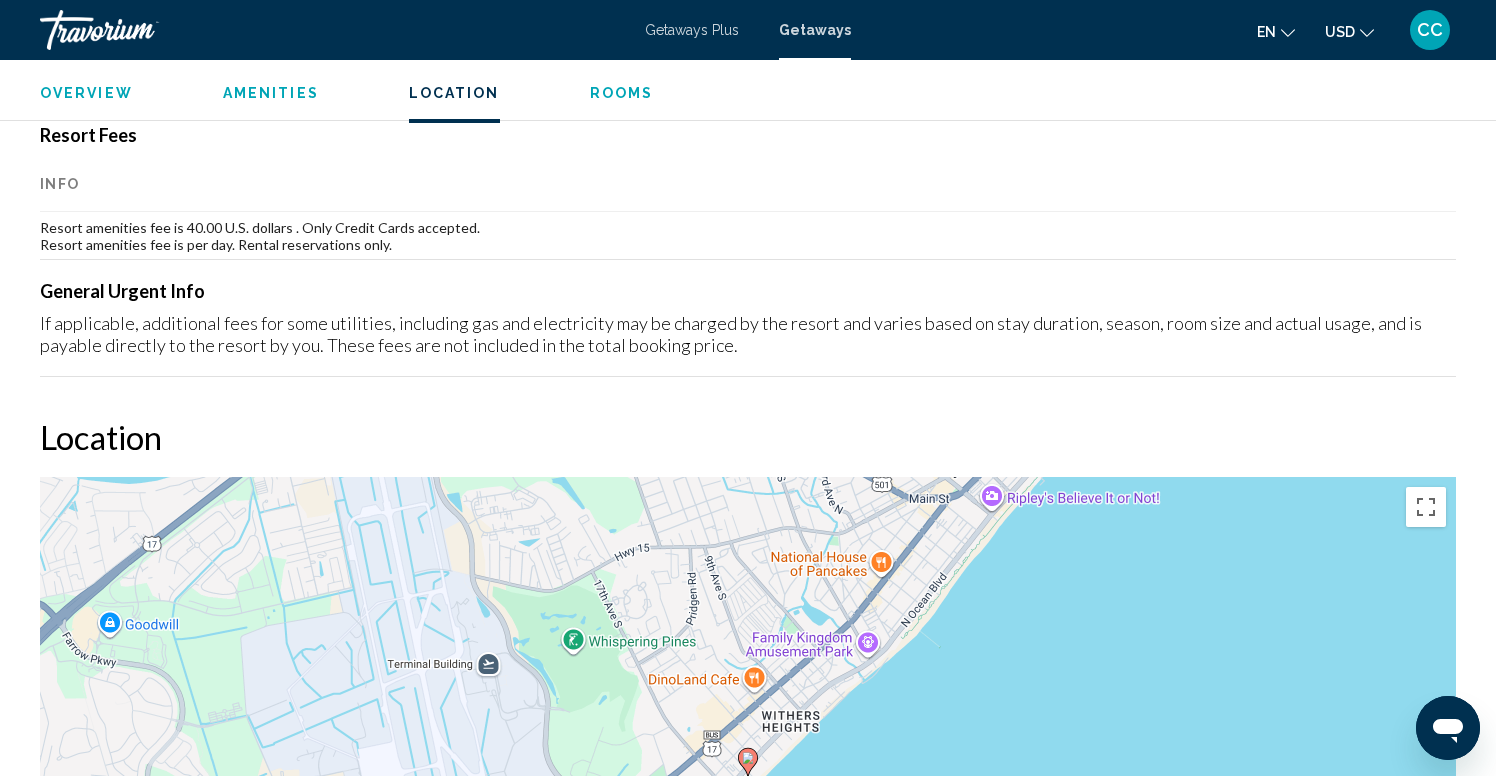 scroll, scrollTop: 708, scrollLeft: 0, axis: vertical 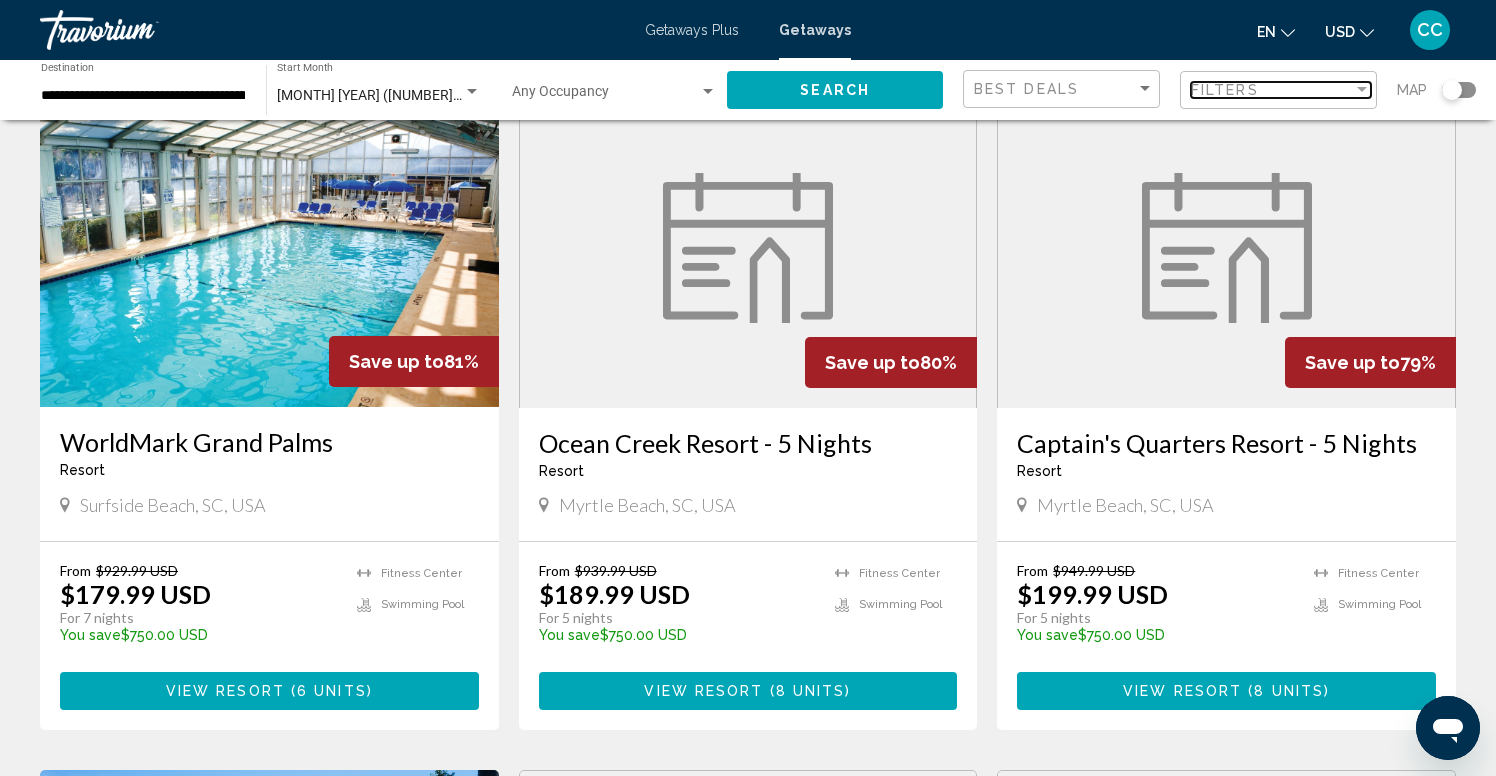 click on "Filters" at bounding box center (1272, 90) 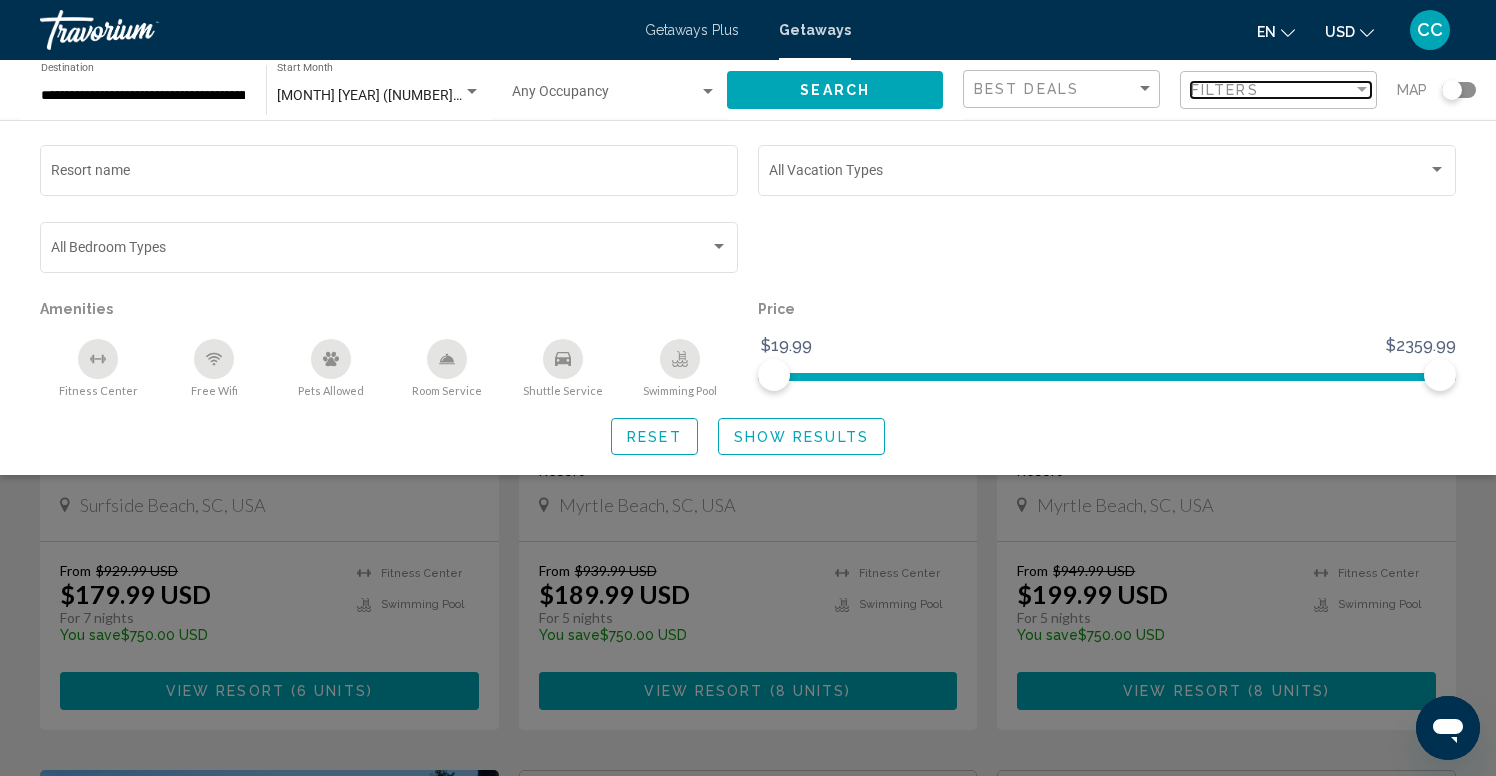 click on "Filters" at bounding box center (1272, 90) 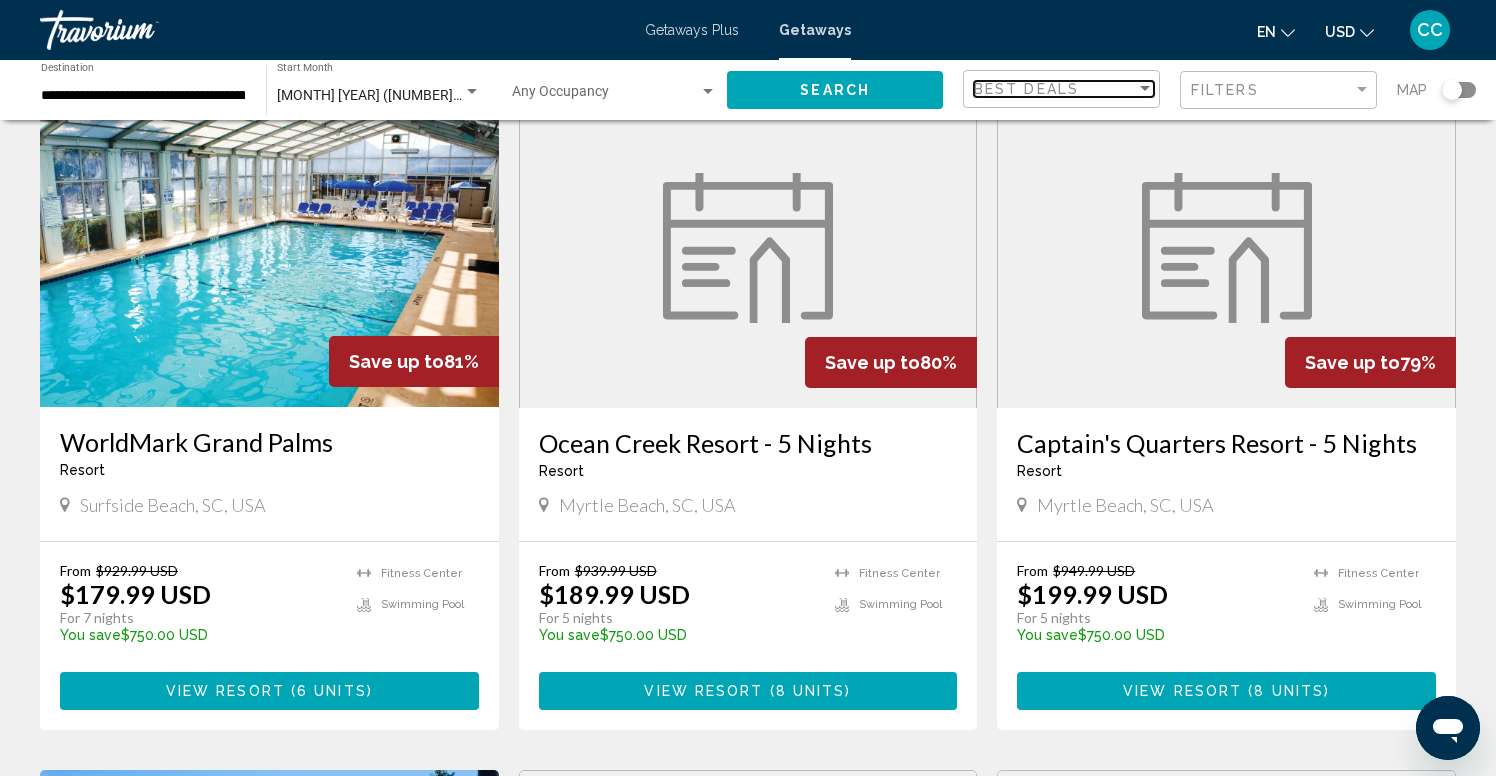 click at bounding box center [1145, 88] 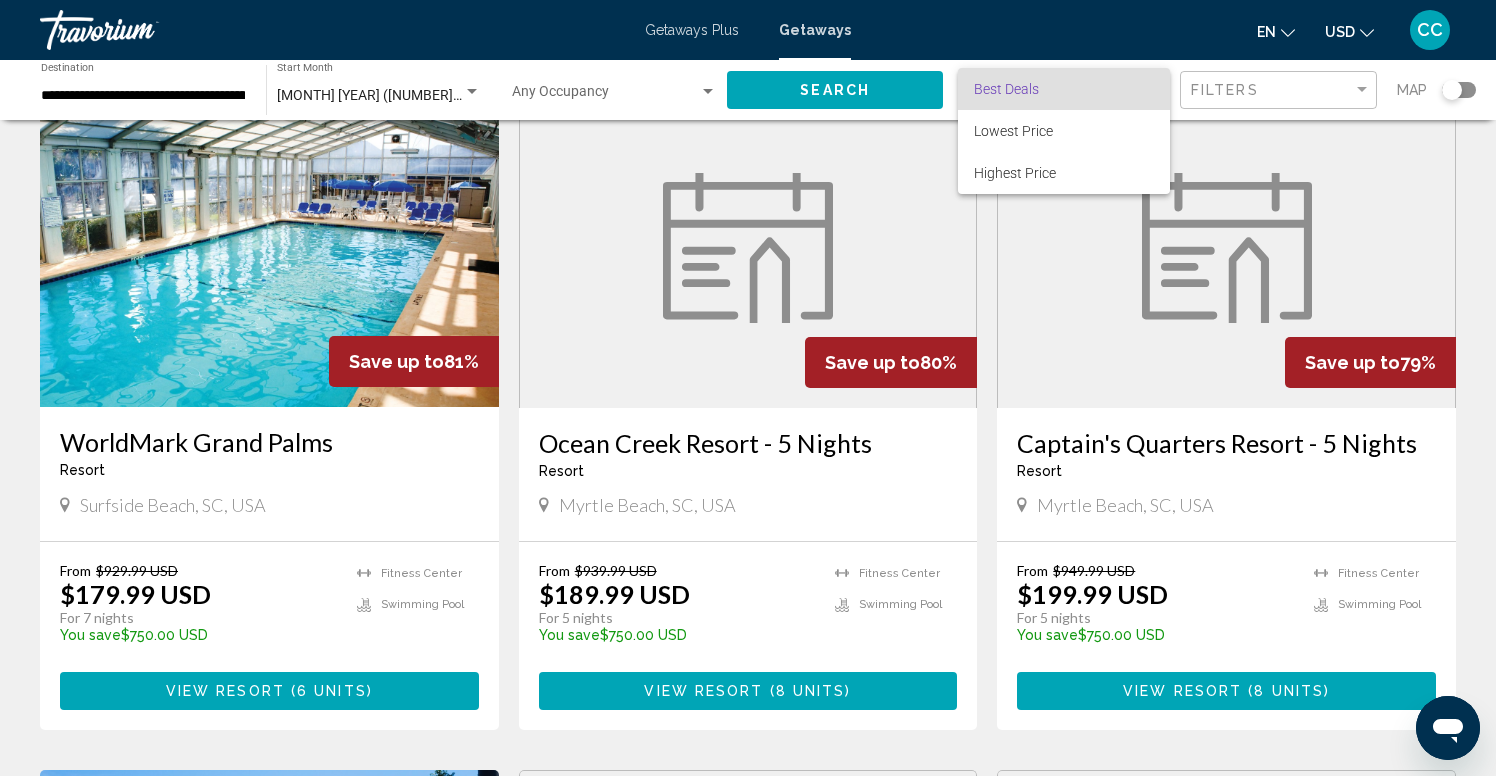 click on "Best Deals" at bounding box center (1064, 89) 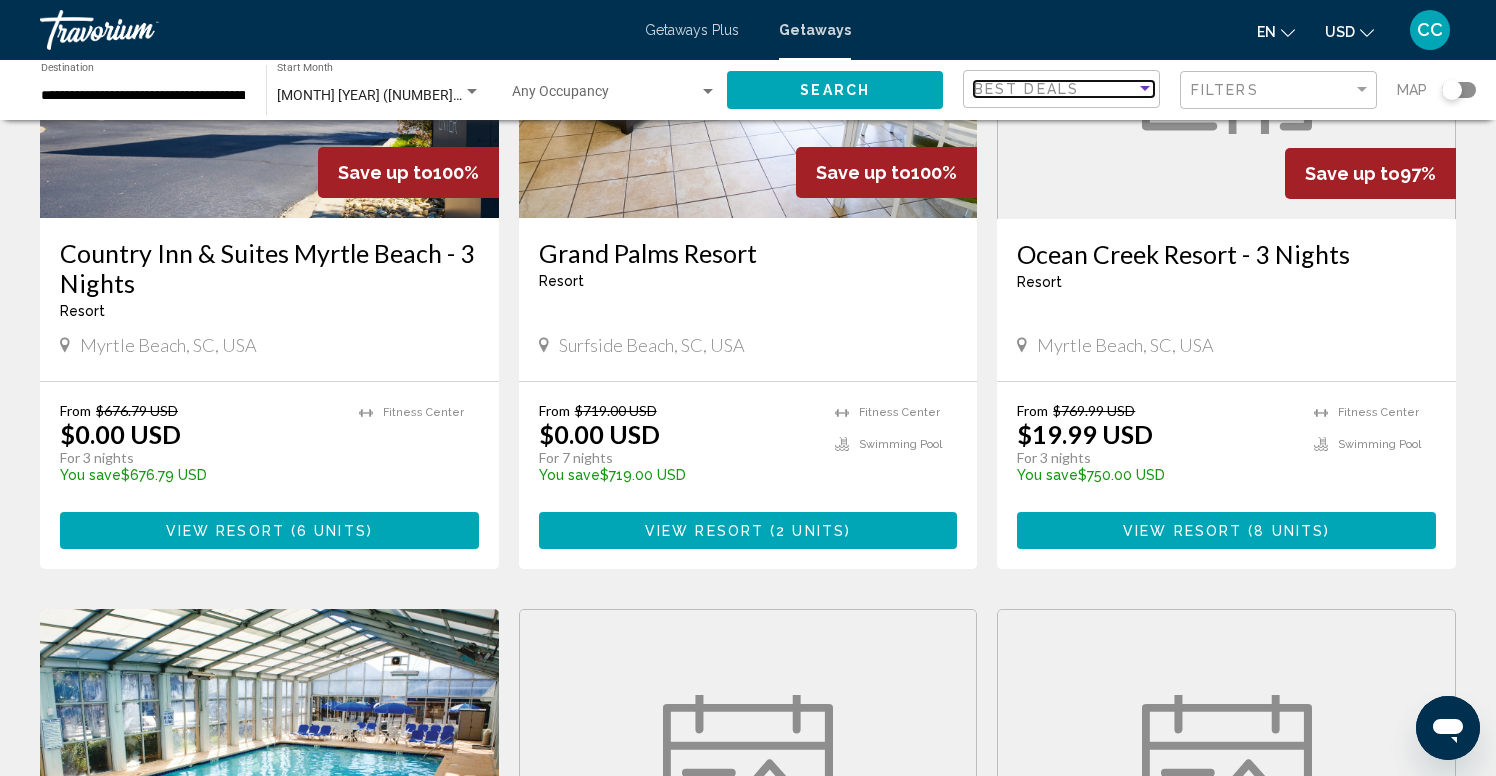 scroll, scrollTop: 289, scrollLeft: 0, axis: vertical 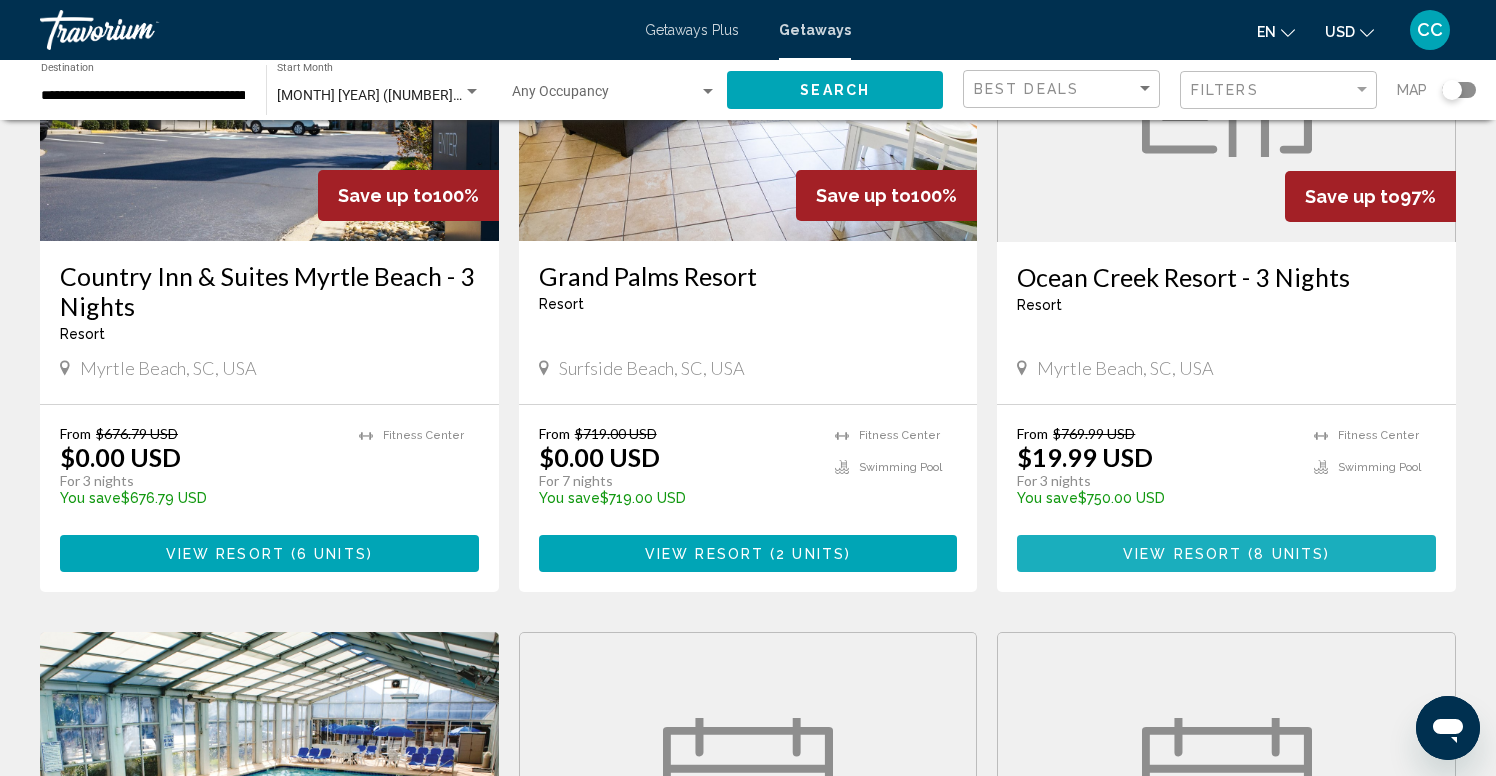 click on "View Resort" at bounding box center [1182, 554] 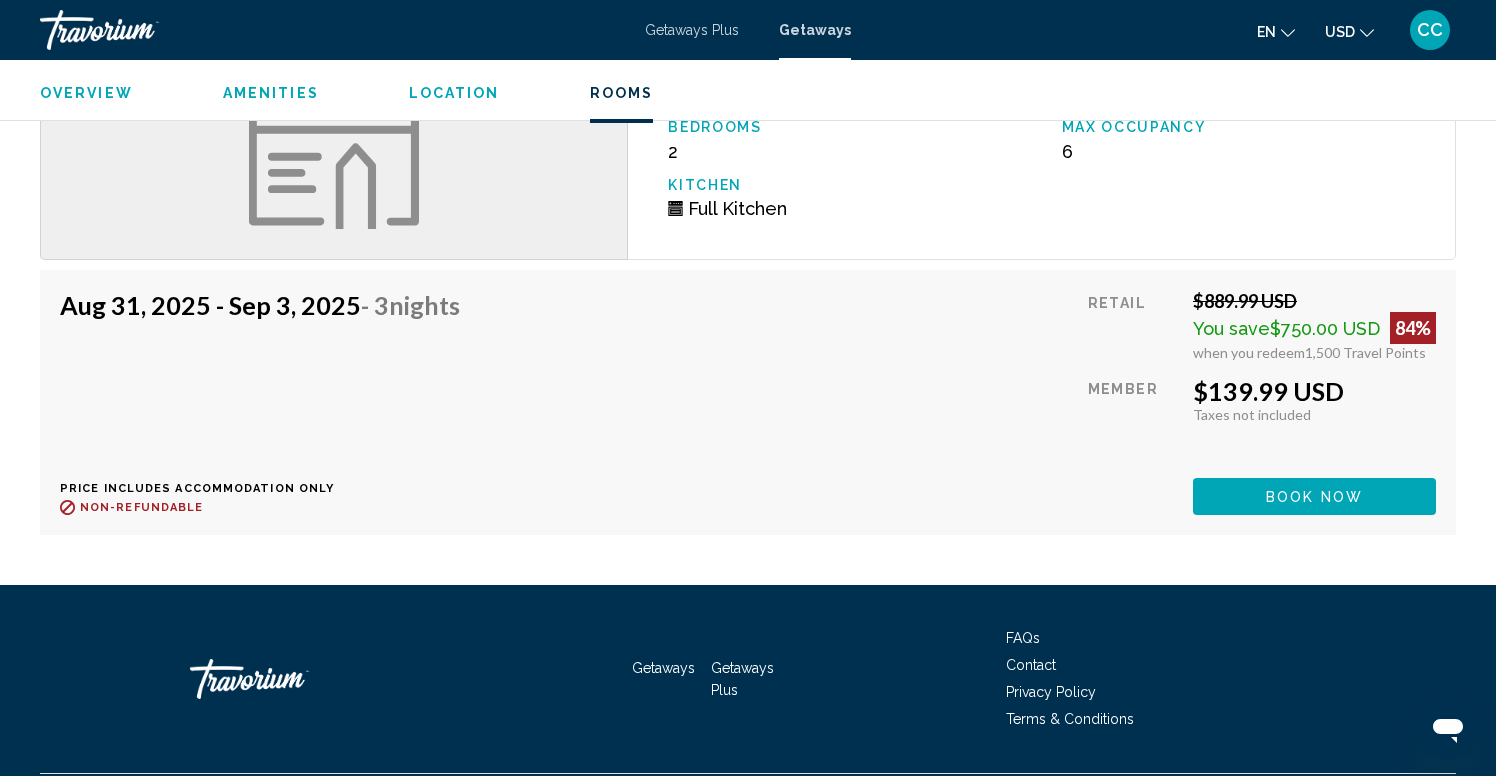 scroll, scrollTop: 2733, scrollLeft: 0, axis: vertical 